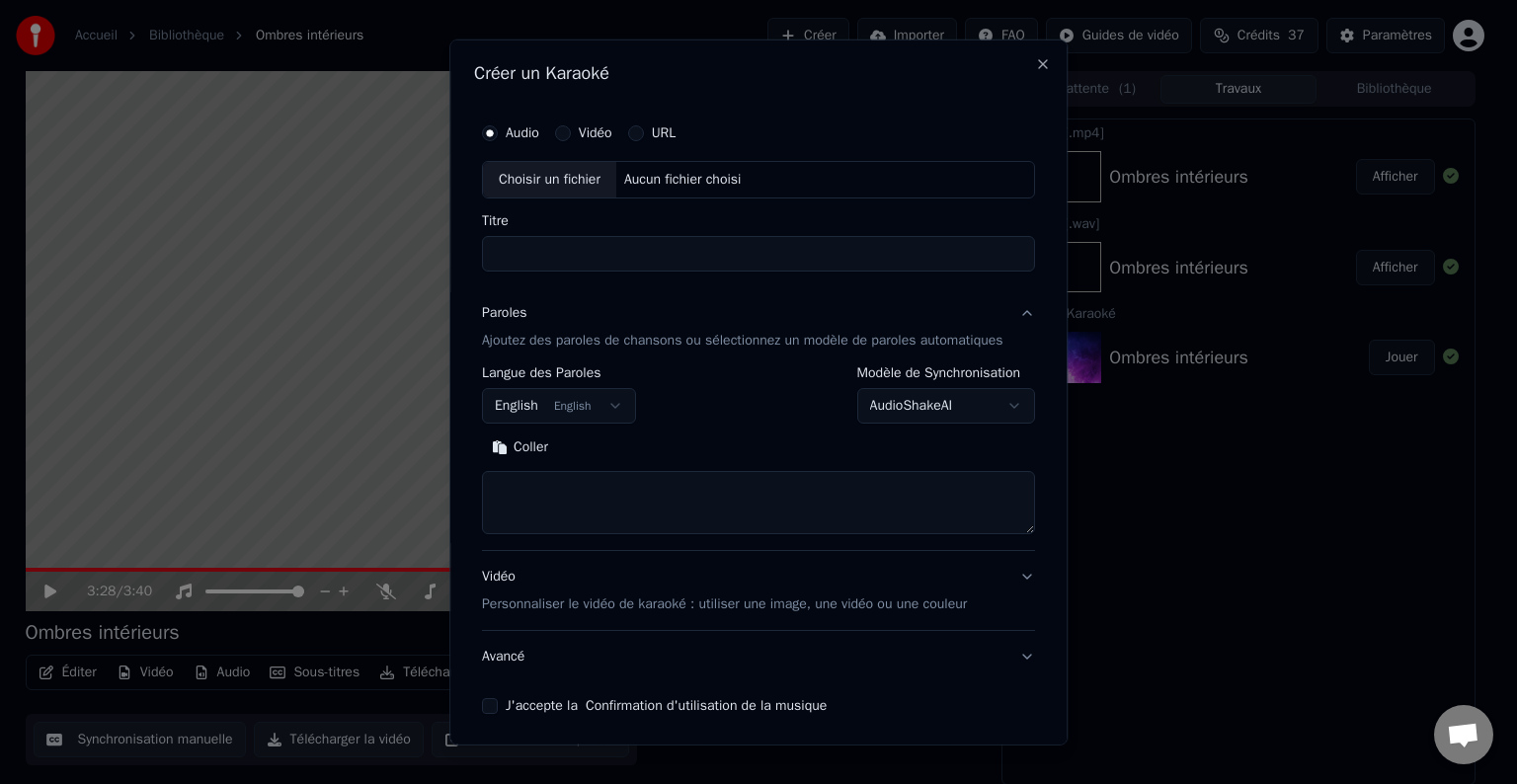 scroll, scrollTop: 0, scrollLeft: 0, axis: both 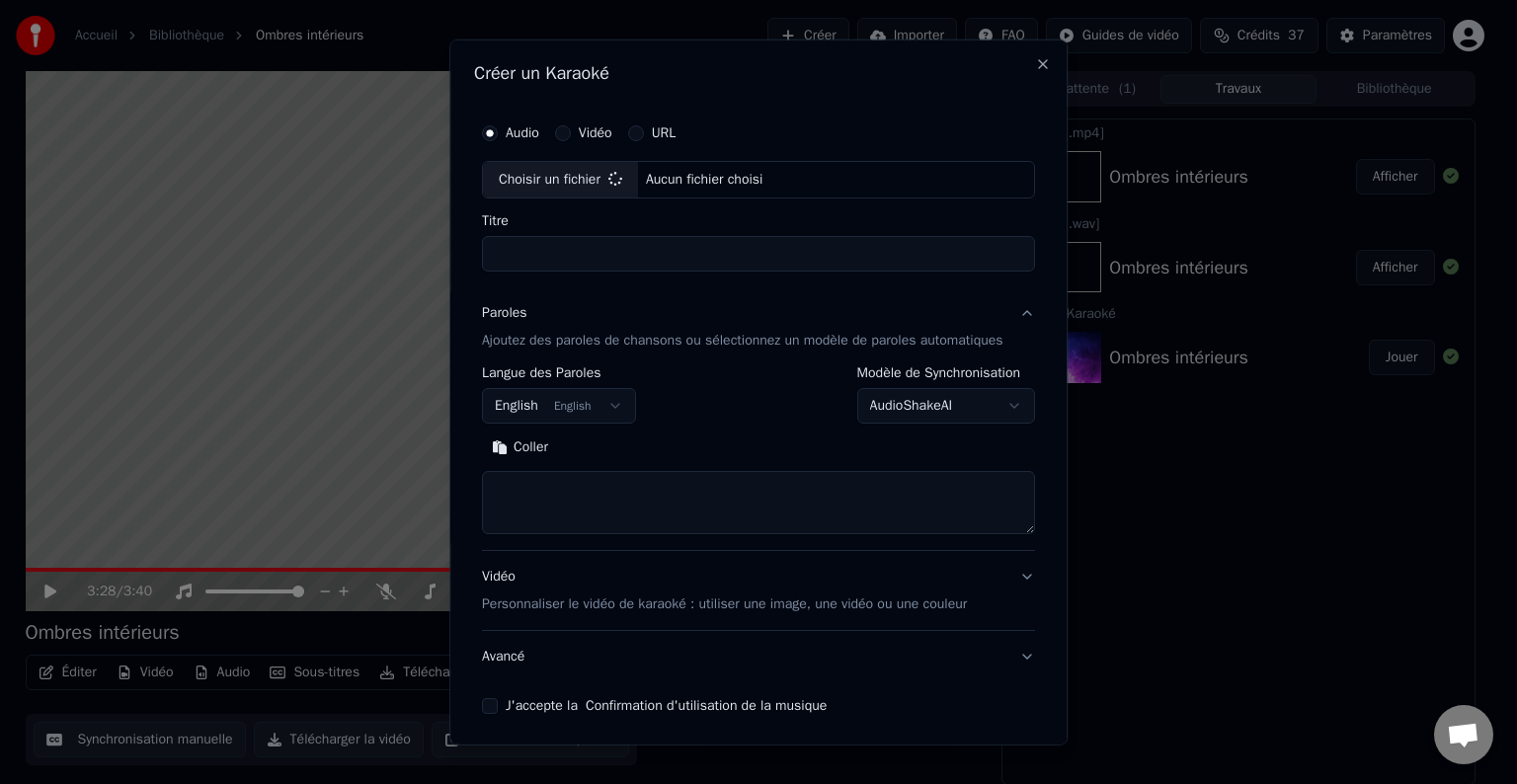 type on "**********" 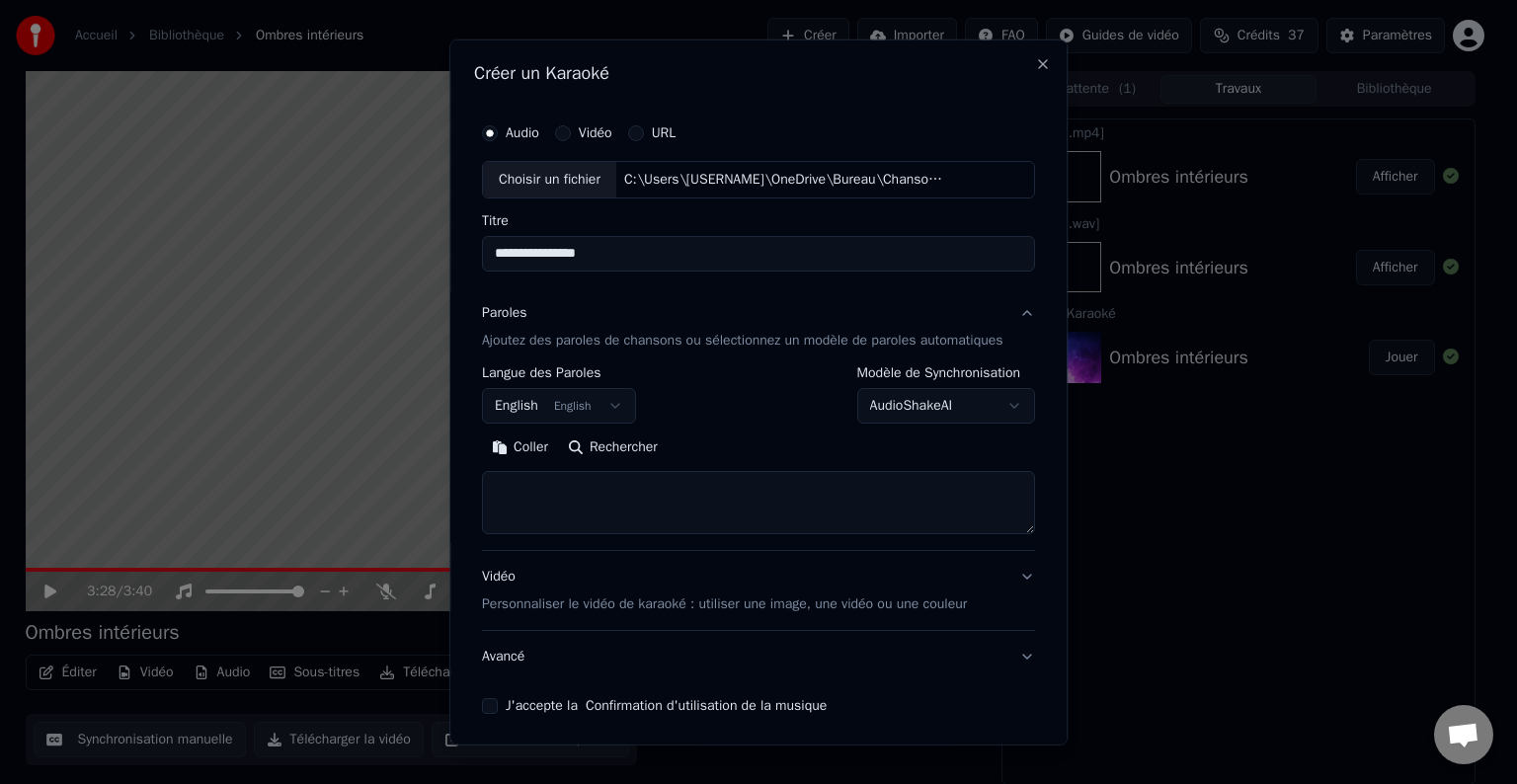 click on "Coller" at bounding box center [519, 447] 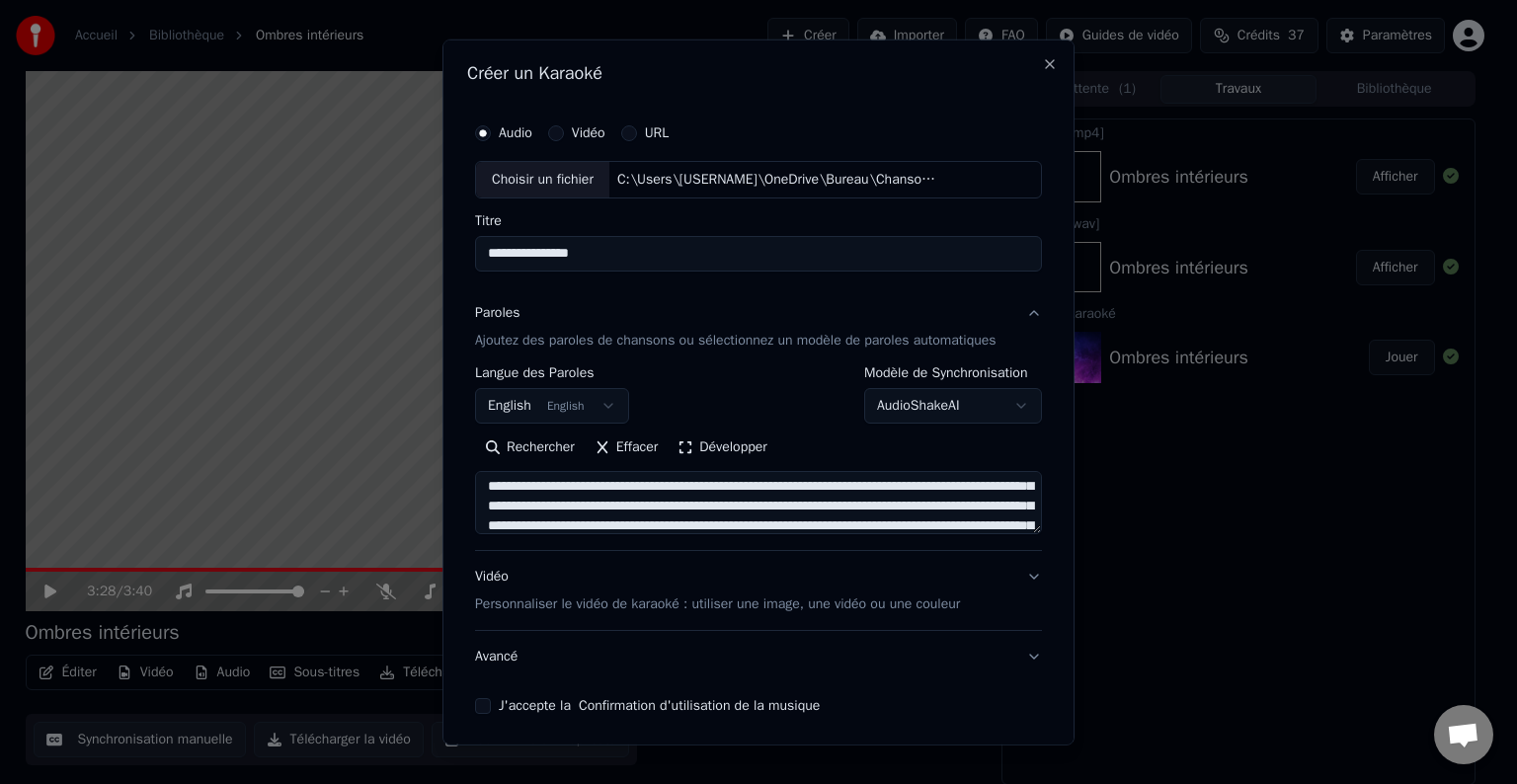 scroll, scrollTop: 0, scrollLeft: 0, axis: both 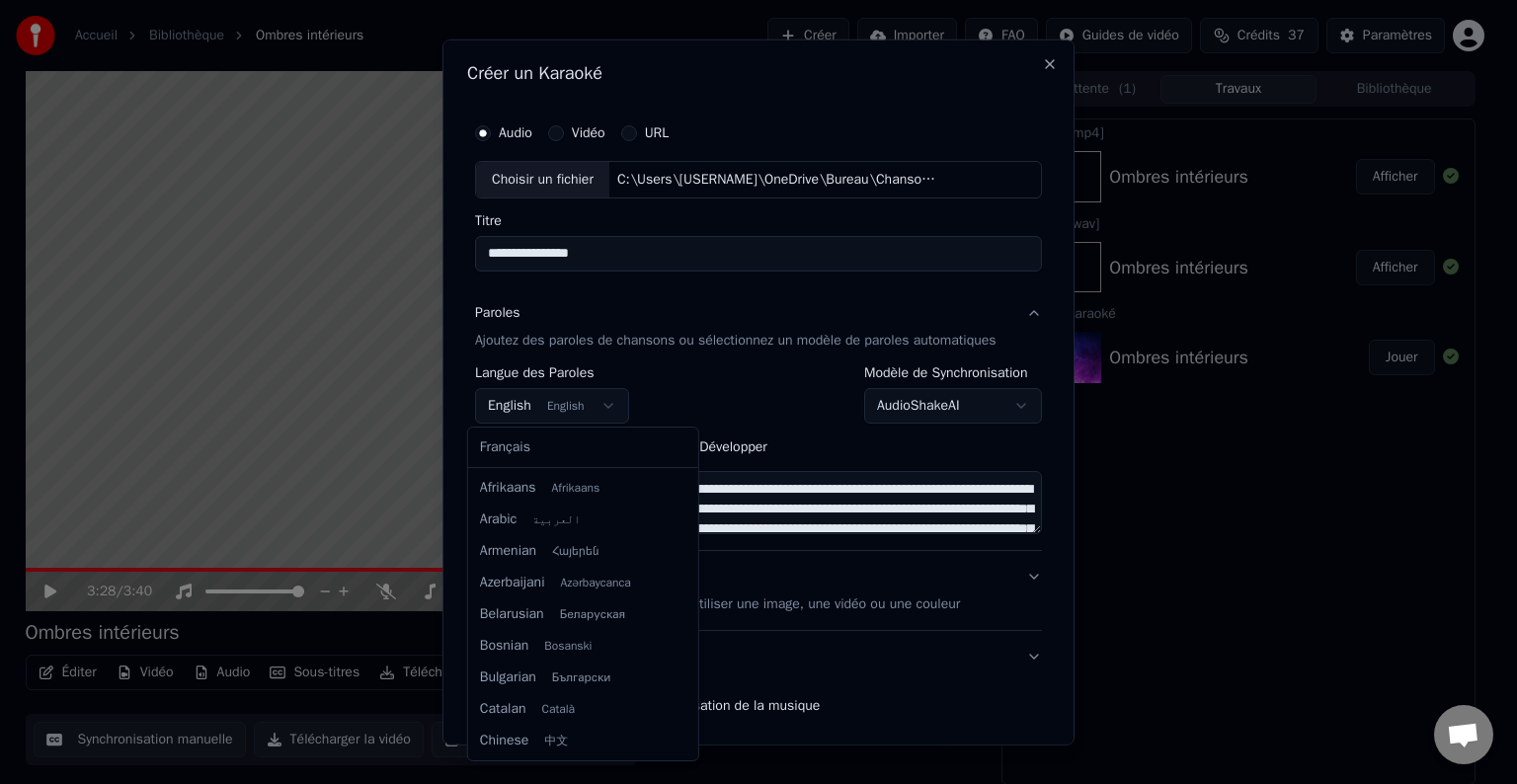 click on "**********" at bounding box center [750, 392] 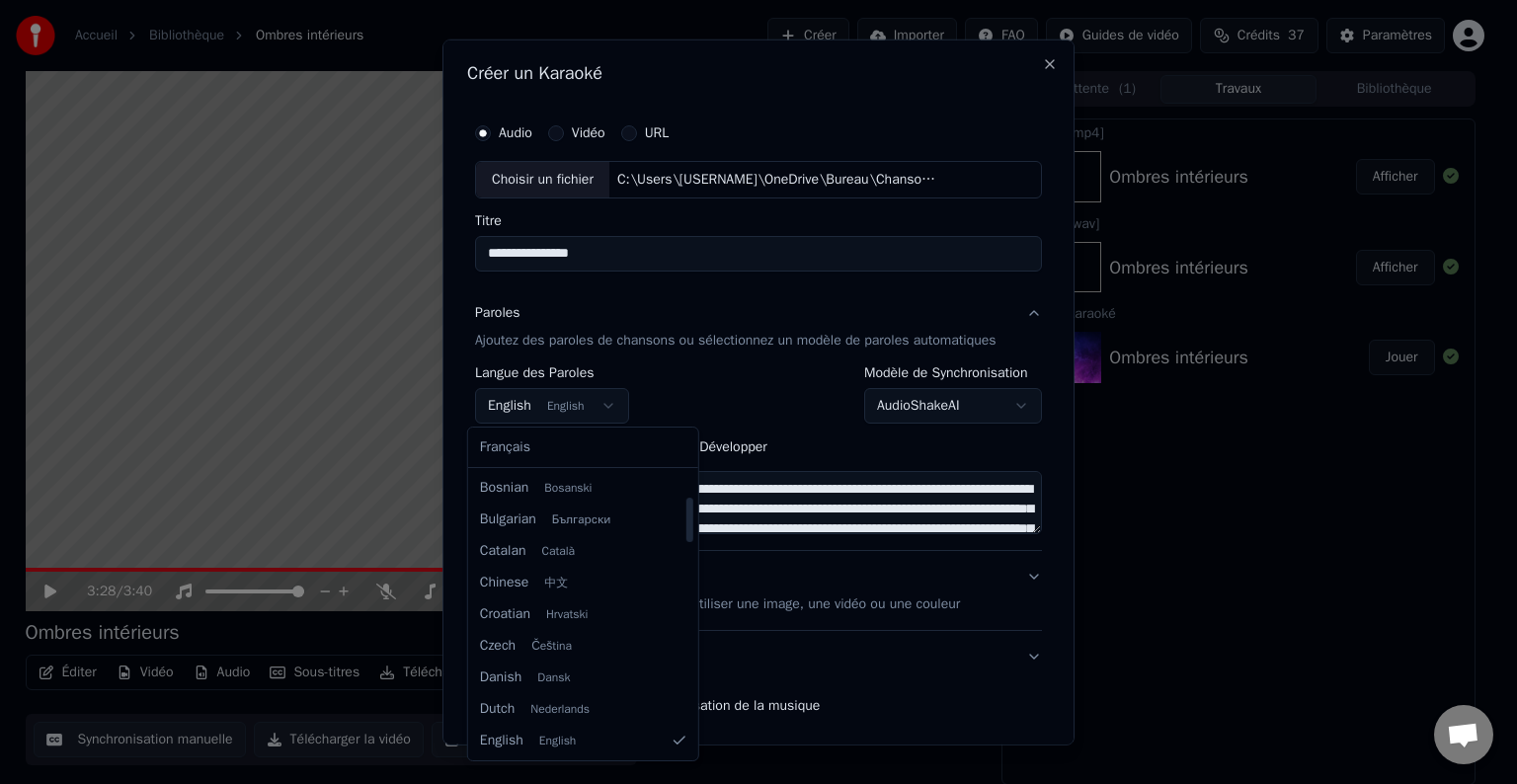 select on "**" 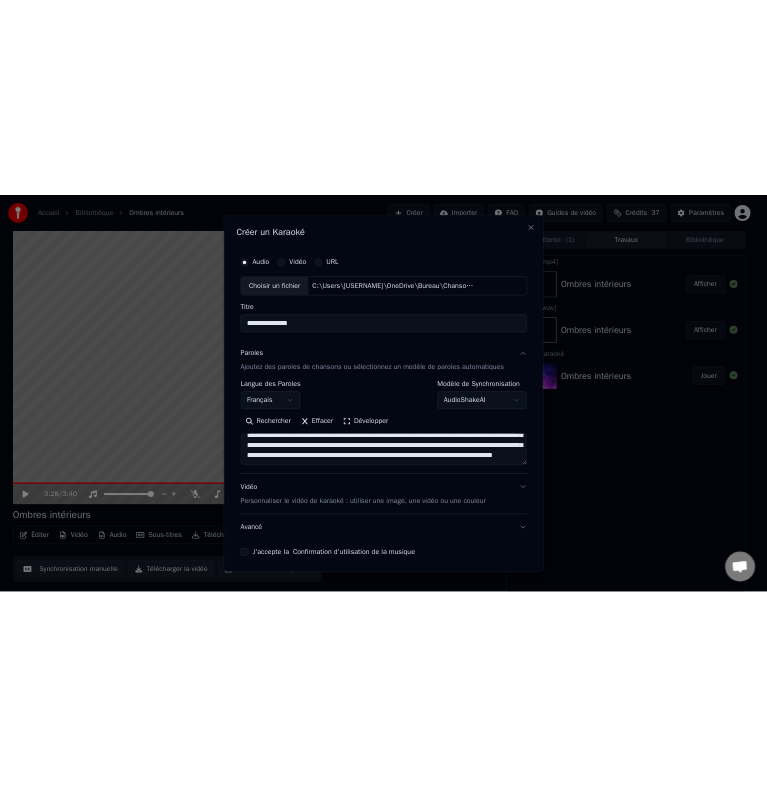 scroll, scrollTop: 293, scrollLeft: 0, axis: vertical 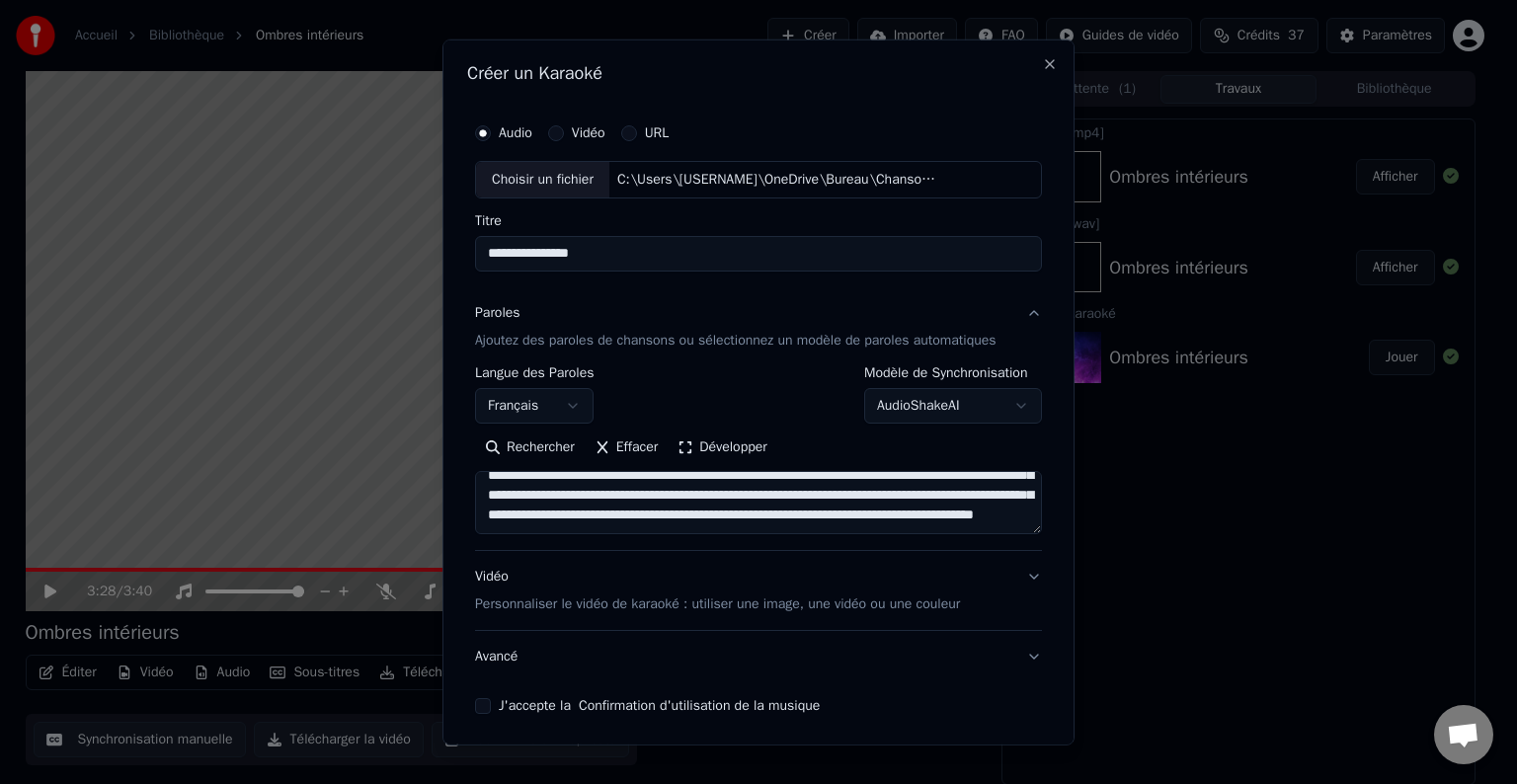 click on "J'accepte la   Confirmation d'utilisation de la musique" at bounding box center (483, 706) 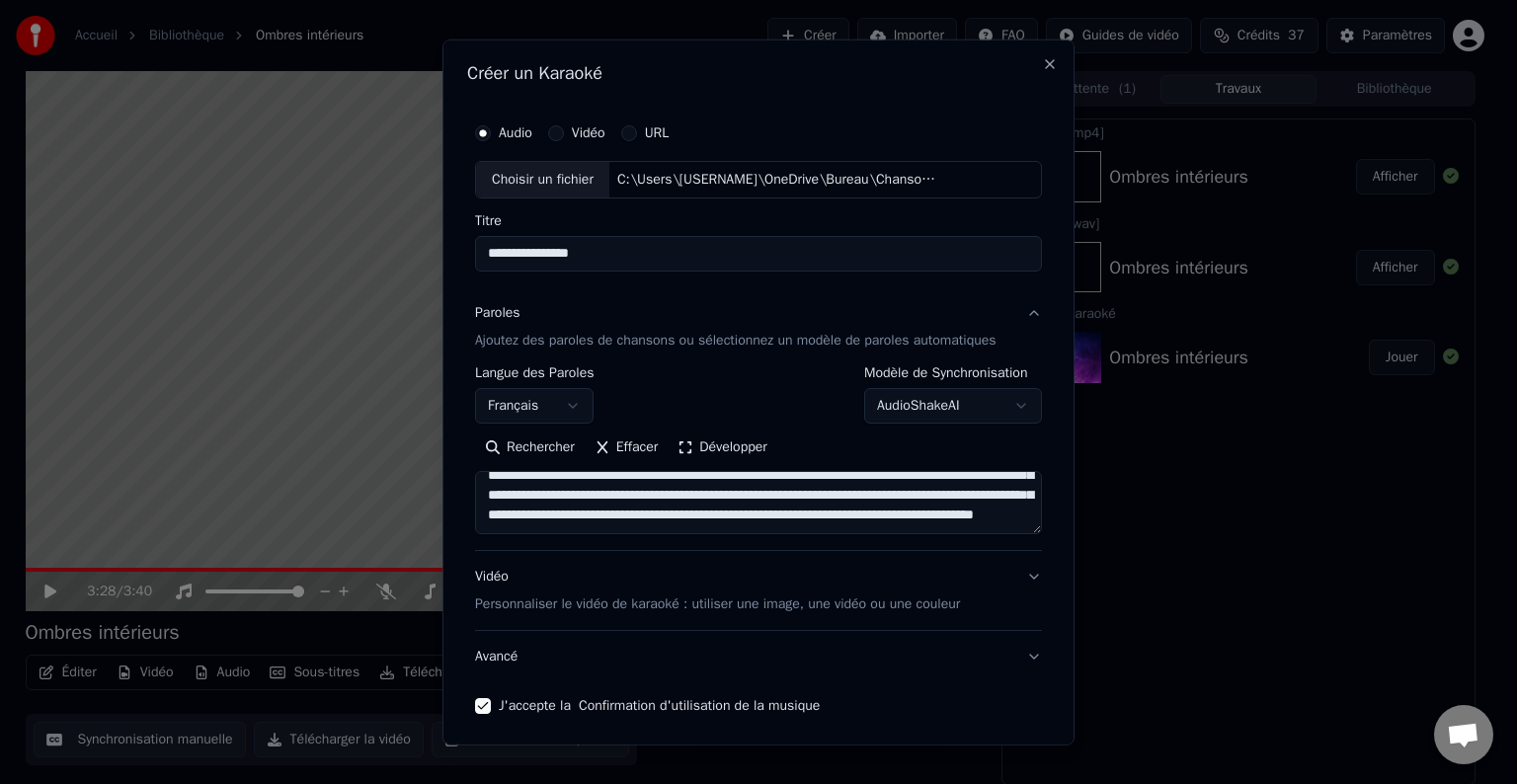 click on "Avancé" at bounding box center (758, 657) 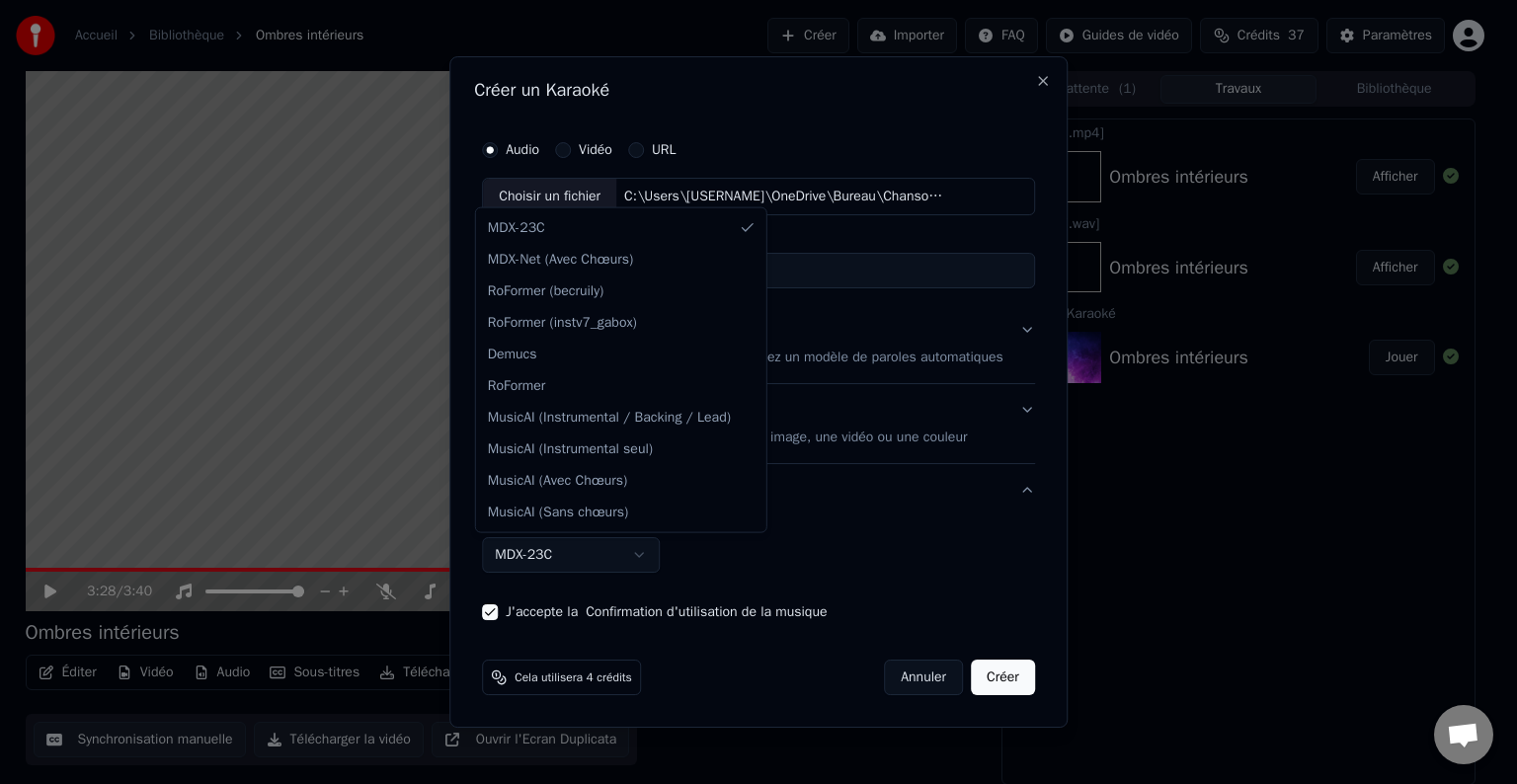 click on "**********" at bounding box center (750, 392) 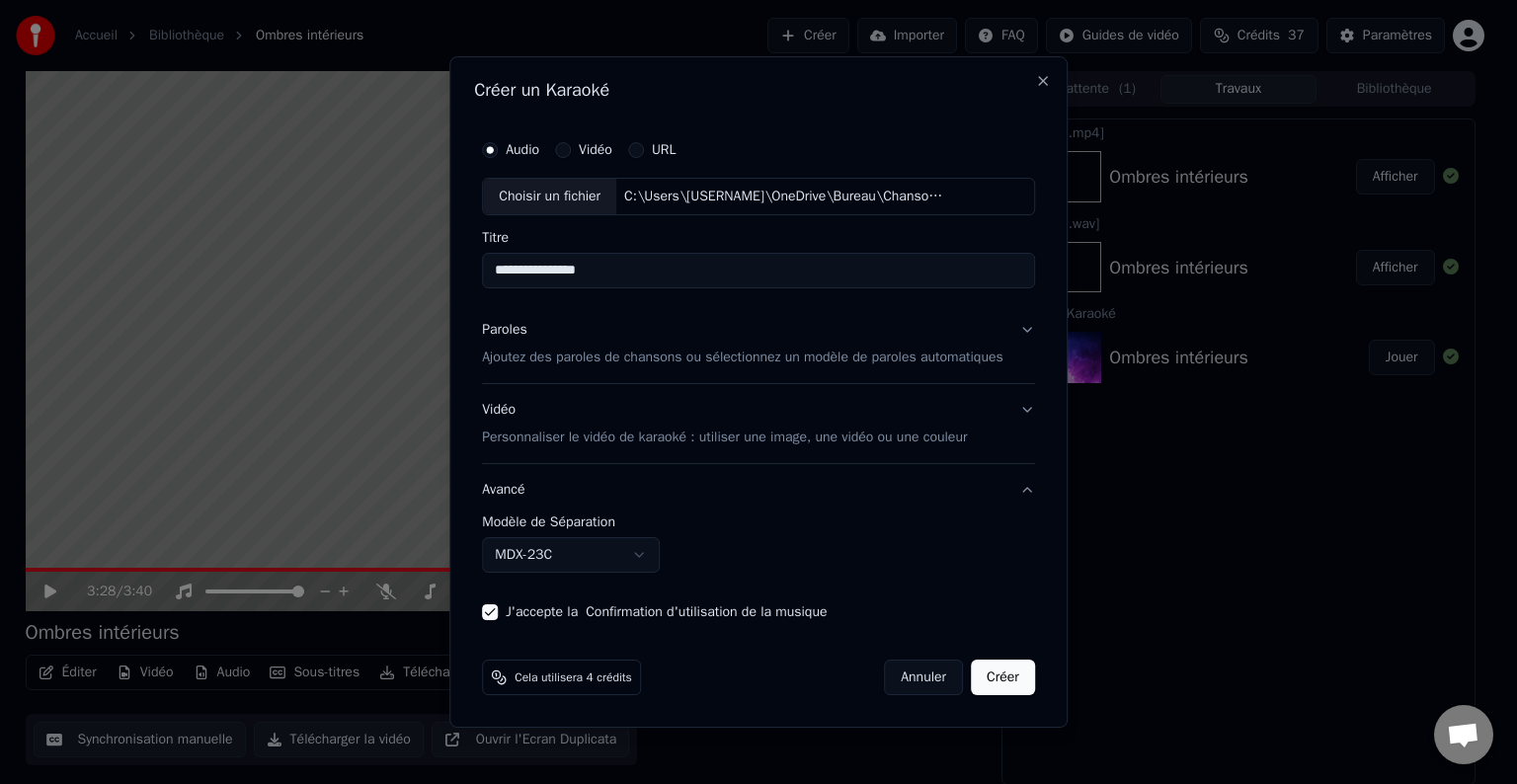 click on "**********" at bounding box center (750, 392) 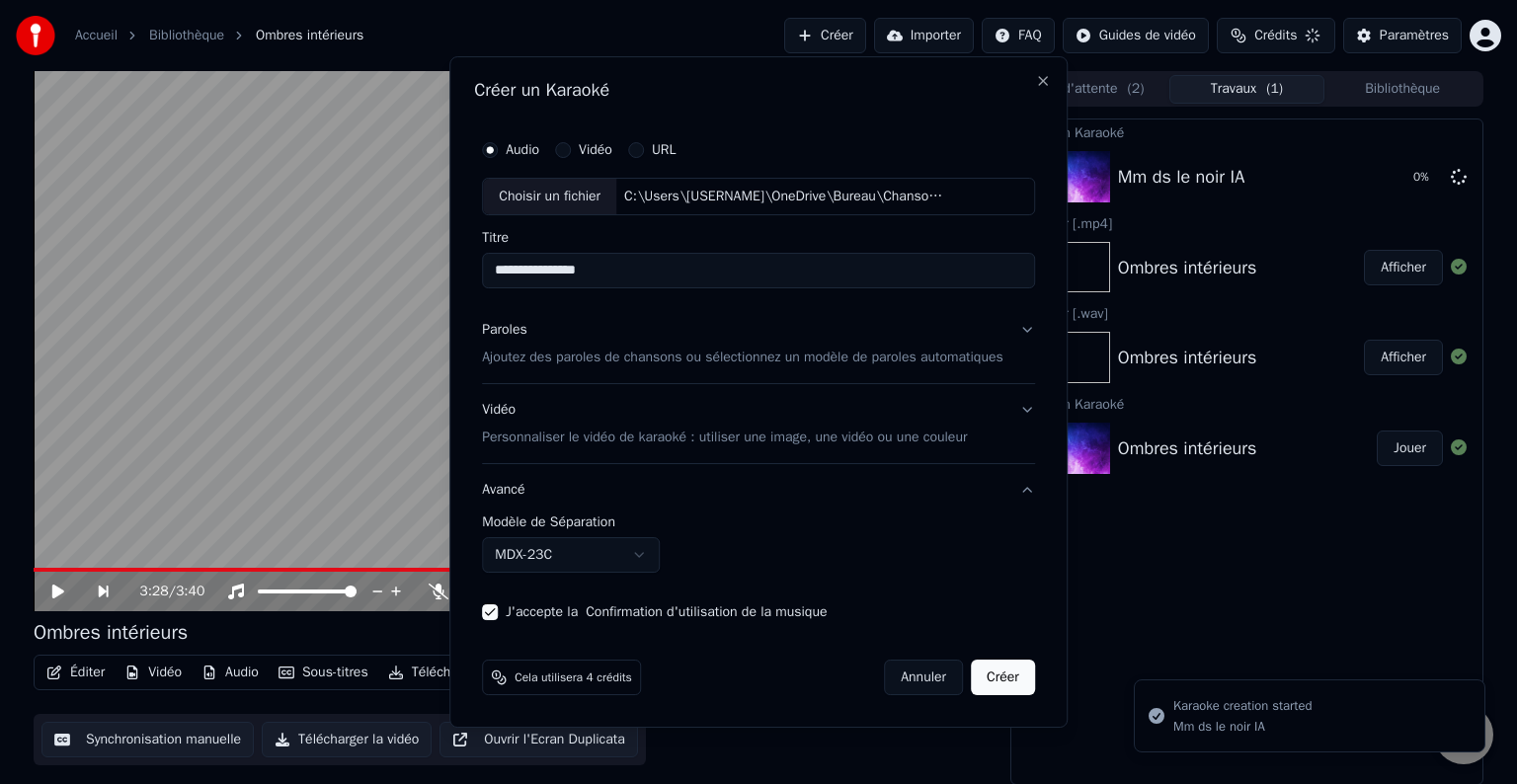 type 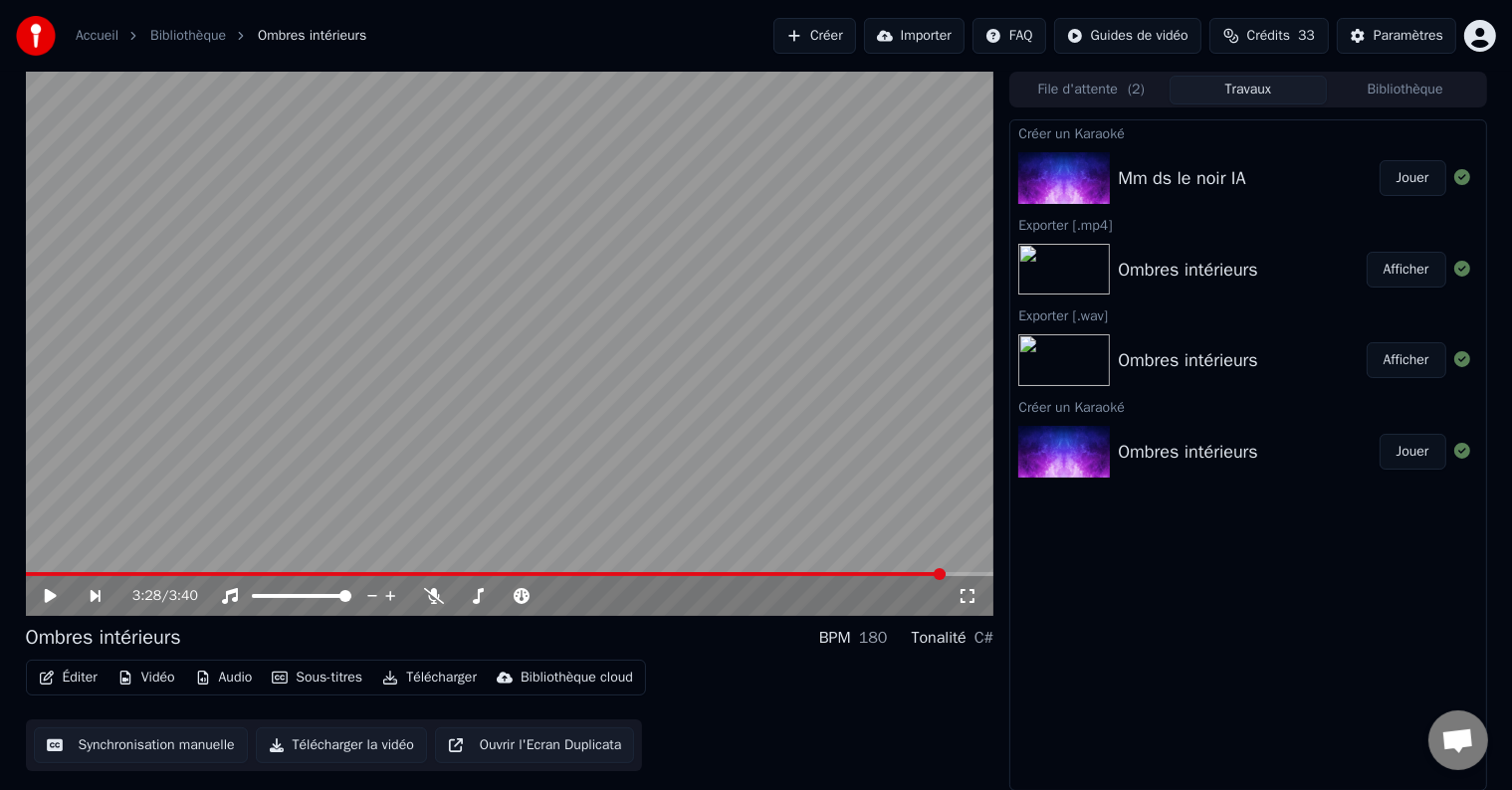click 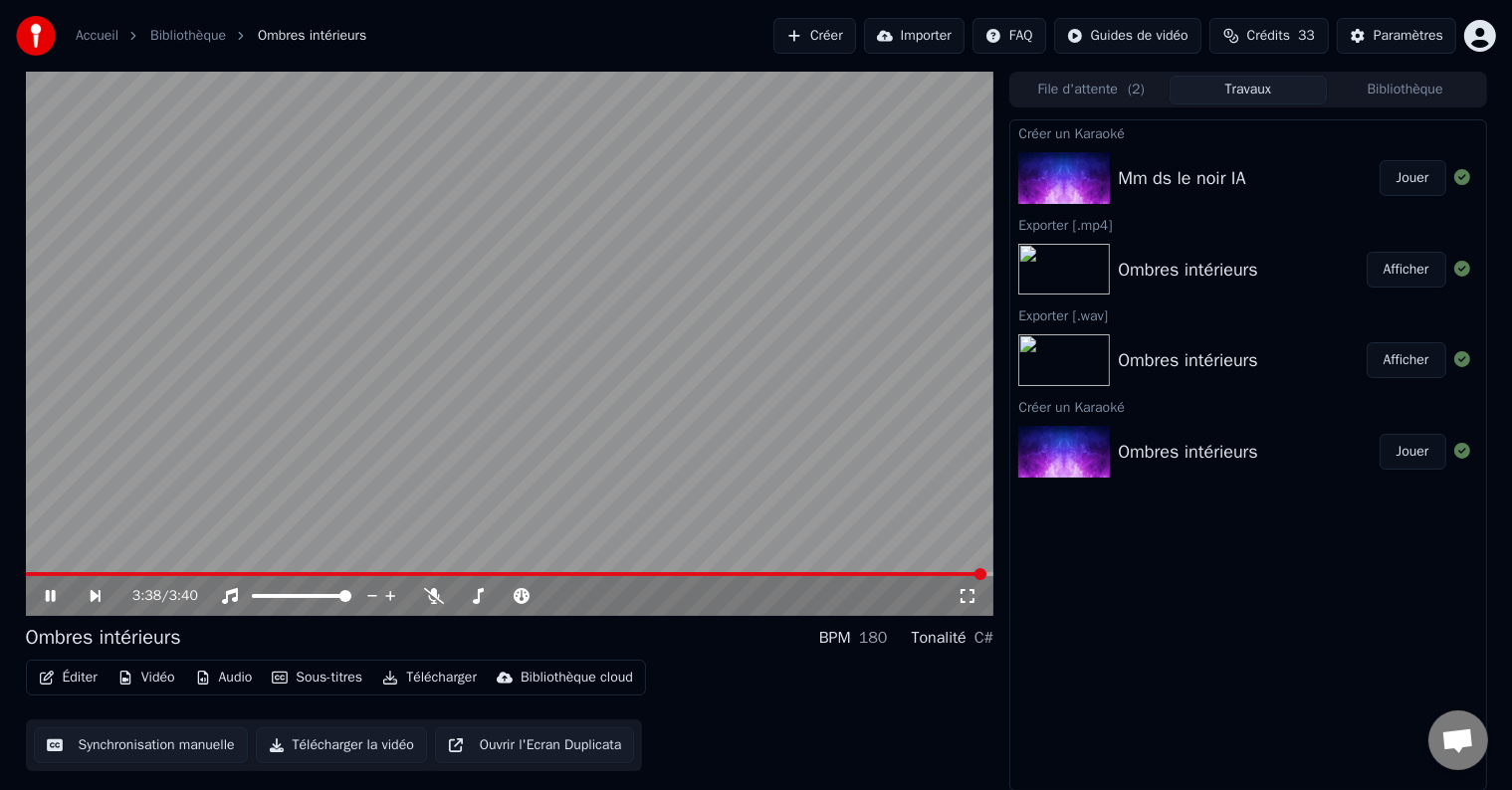 click on "Jouer" at bounding box center [1412, 178] 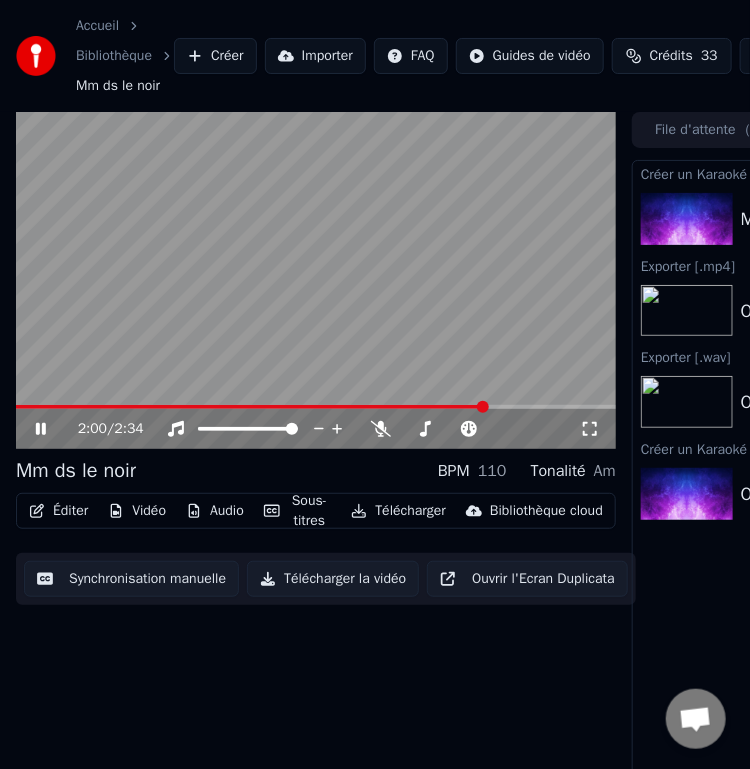 drag, startPoint x: 426, startPoint y: 341, endPoint x: 348, endPoint y: 297, distance: 89.55445 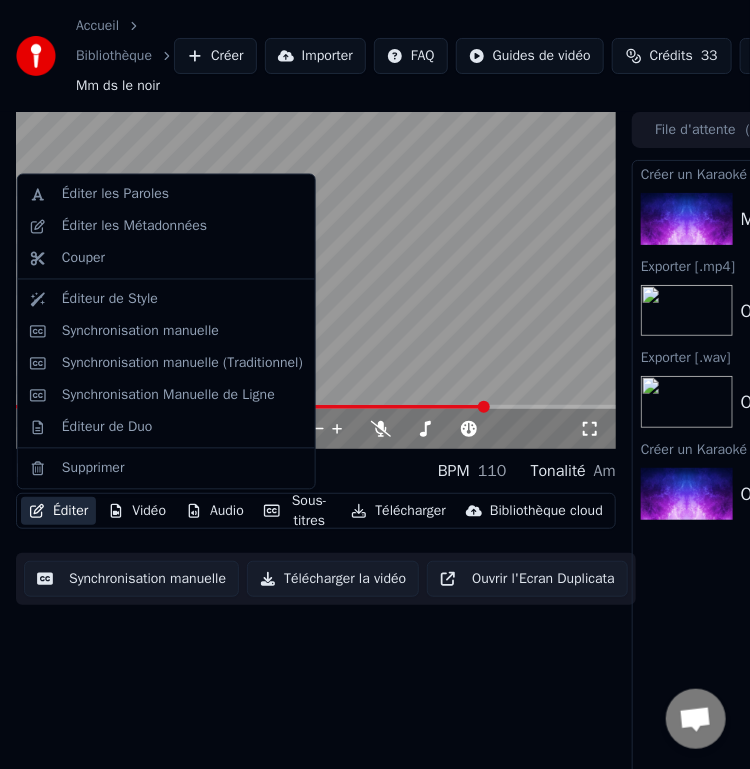 click on "Éditer" at bounding box center [58, 511] 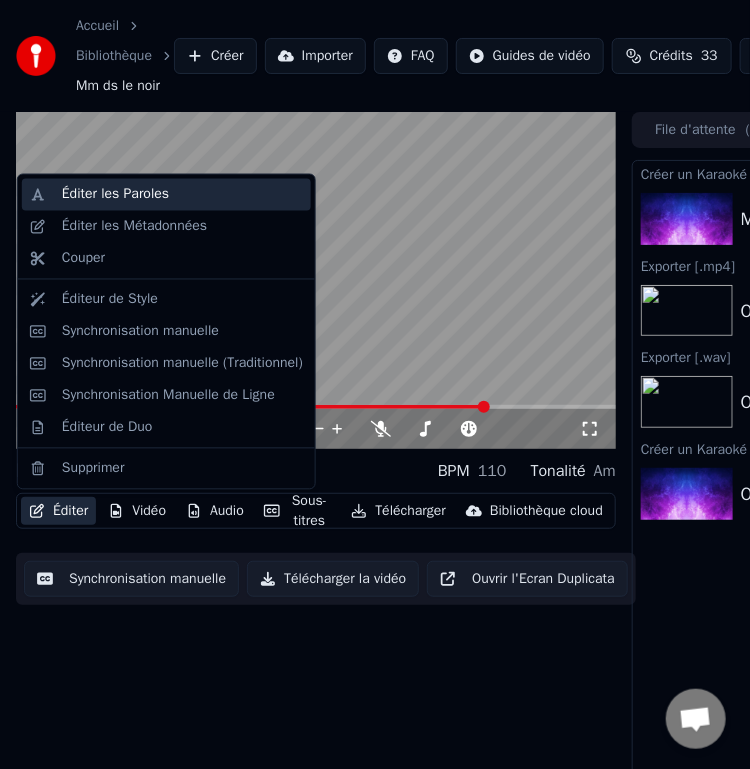 click on "Éditer les Paroles" at bounding box center (115, 195) 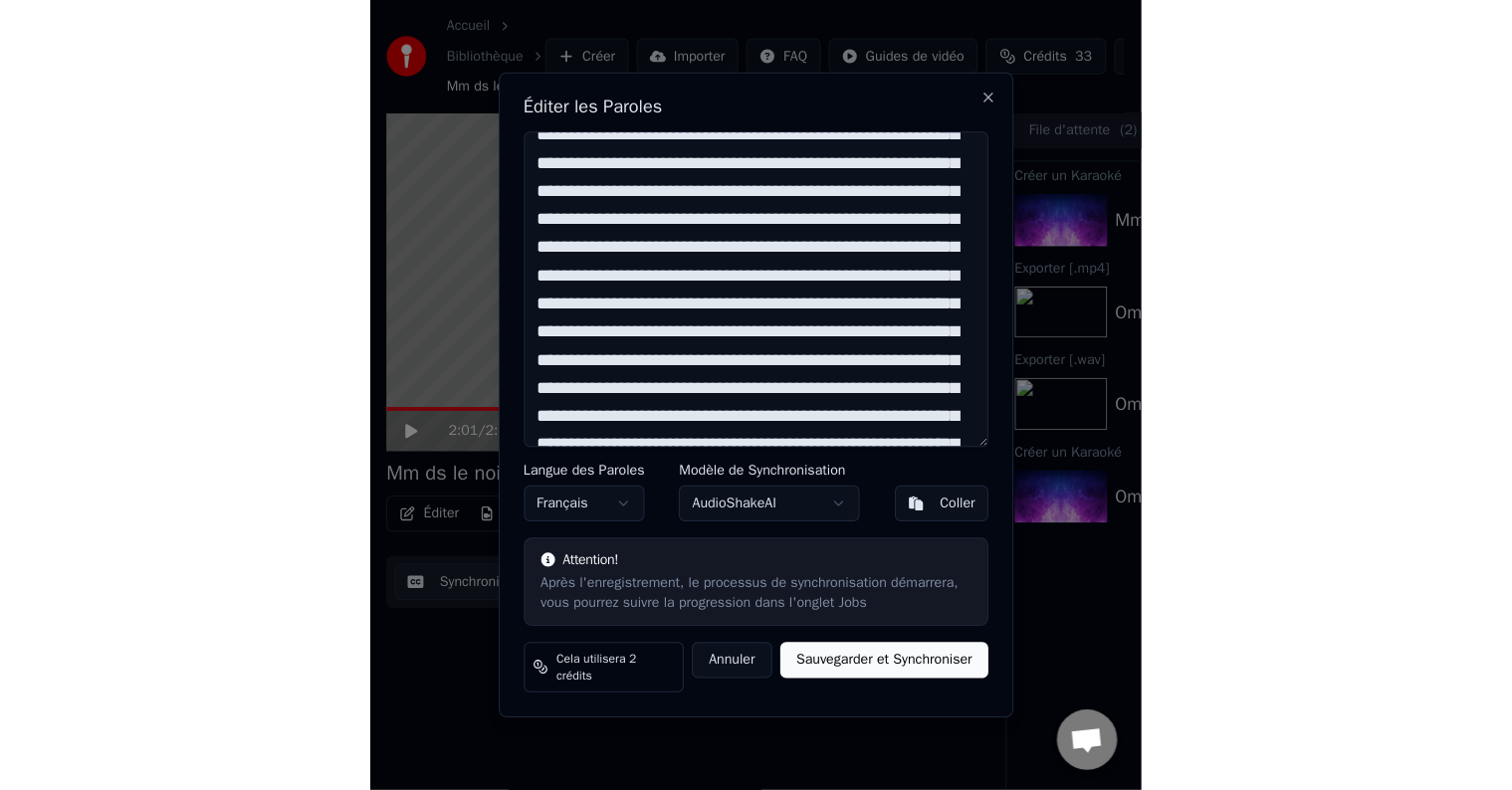 scroll, scrollTop: 398, scrollLeft: 0, axis: vertical 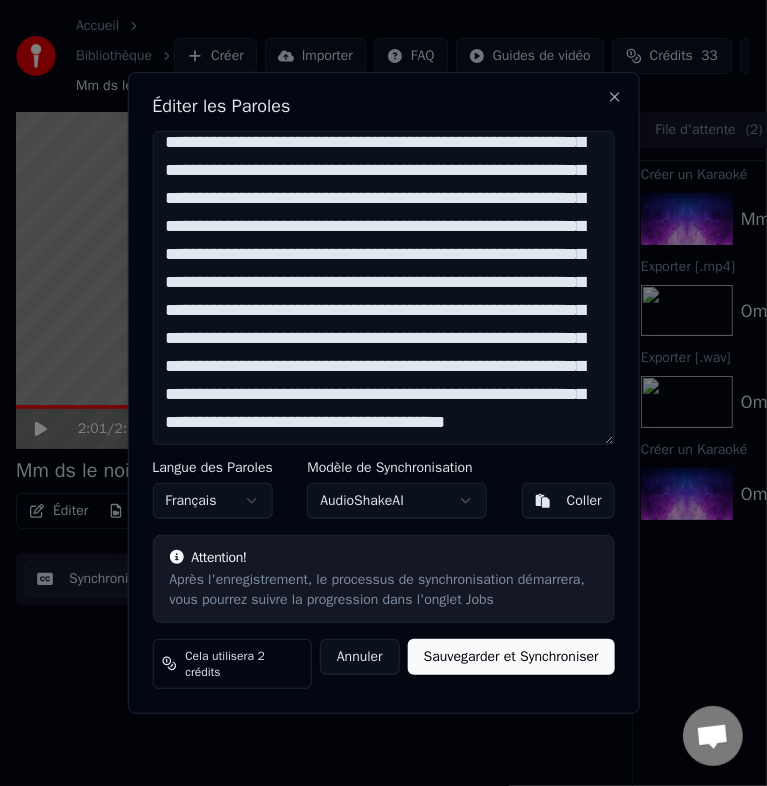 drag, startPoint x: 276, startPoint y: 285, endPoint x: 329, endPoint y: 288, distance: 53.08484 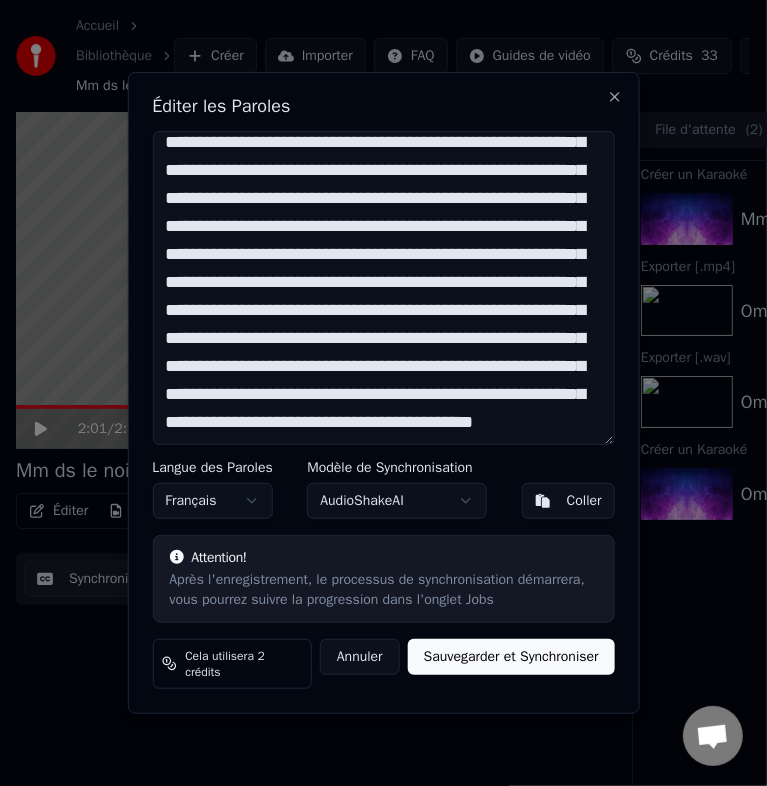 type on "**********" 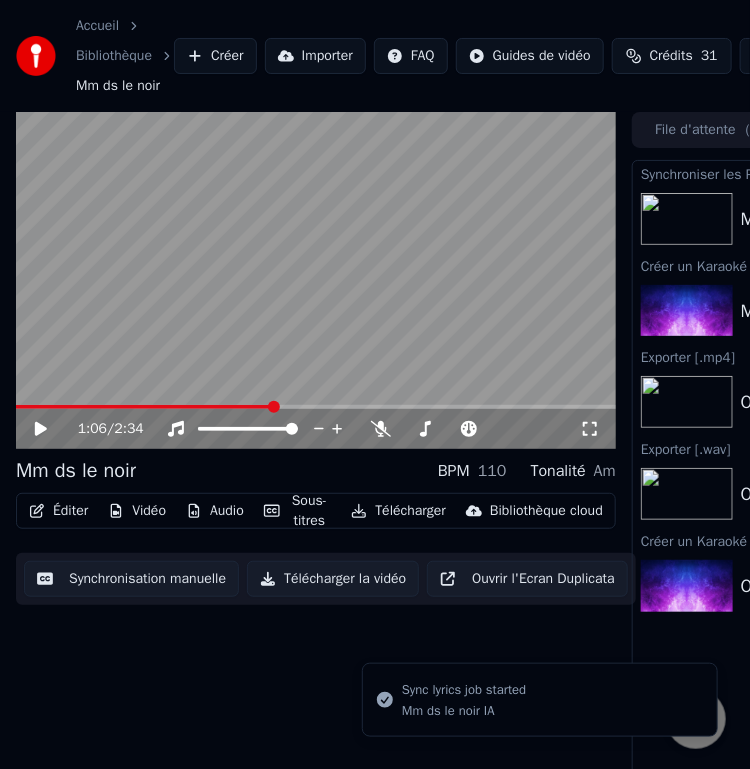 click at bounding box center [274, 407] 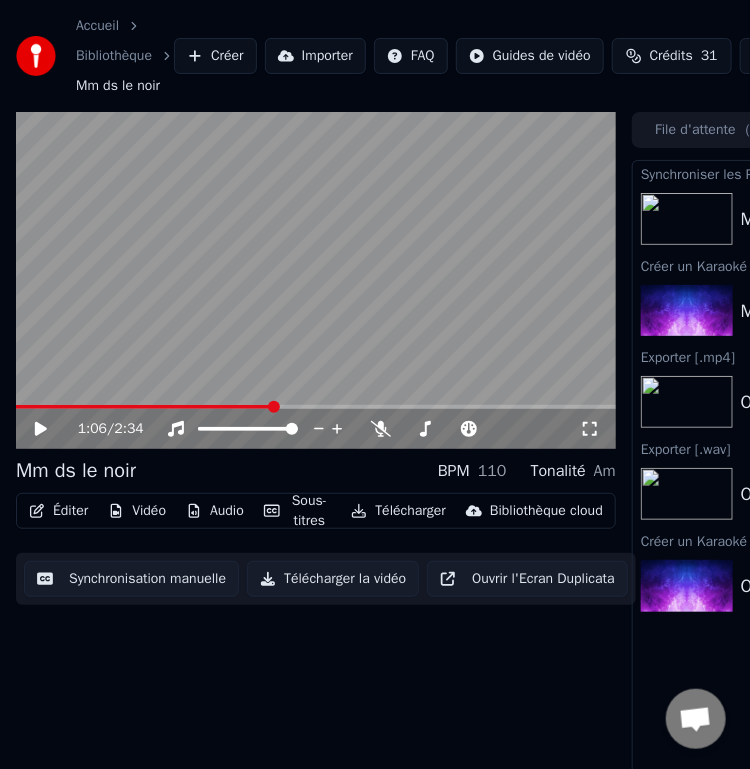 click on "1:06  /  2:34 Mm ds le noir BPM 110 Tonalité Am Éditer Vidéo Audio Sous-titres Télécharger Bibliothèque cloud Synchronisation manuelle Télécharger la vidéo Ouvrir l'Ecran Duplicata File d'attente ( 2 ) Travaux ( 1 ) Bibliothèque Synchroniser les Paroles Mm ds le noir 1 % Créer un Karaoké Mm ds le noir IA Jouer Exporter [.mp4] Ombres intérieurs Afficher Exporter [.wav] Ombres intérieurs Afficher Créer un Karaoké Ombres intérieurs Jouer" at bounding box center (375, 463) 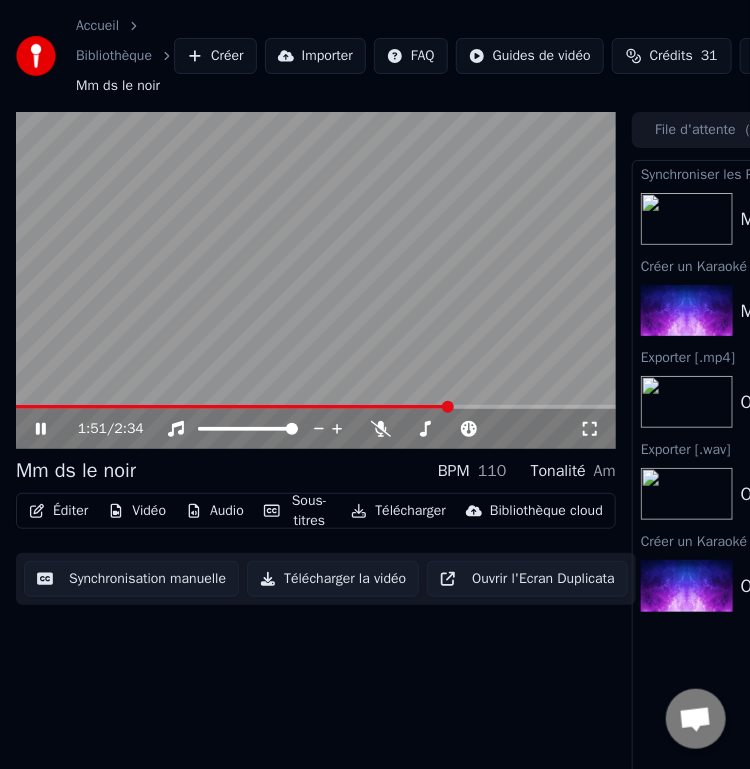 click on "1:51  /  2:34" at bounding box center [316, 429] 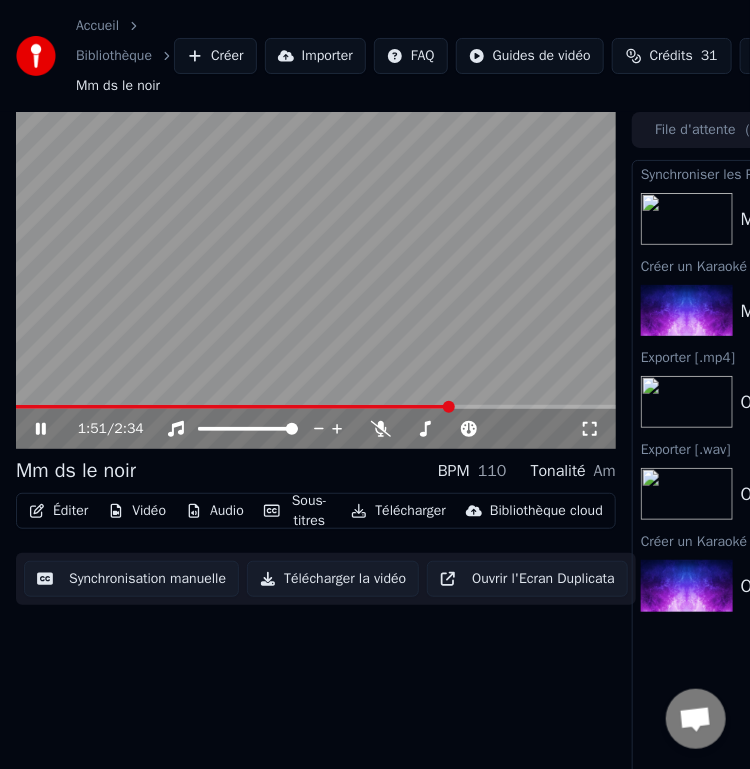 click 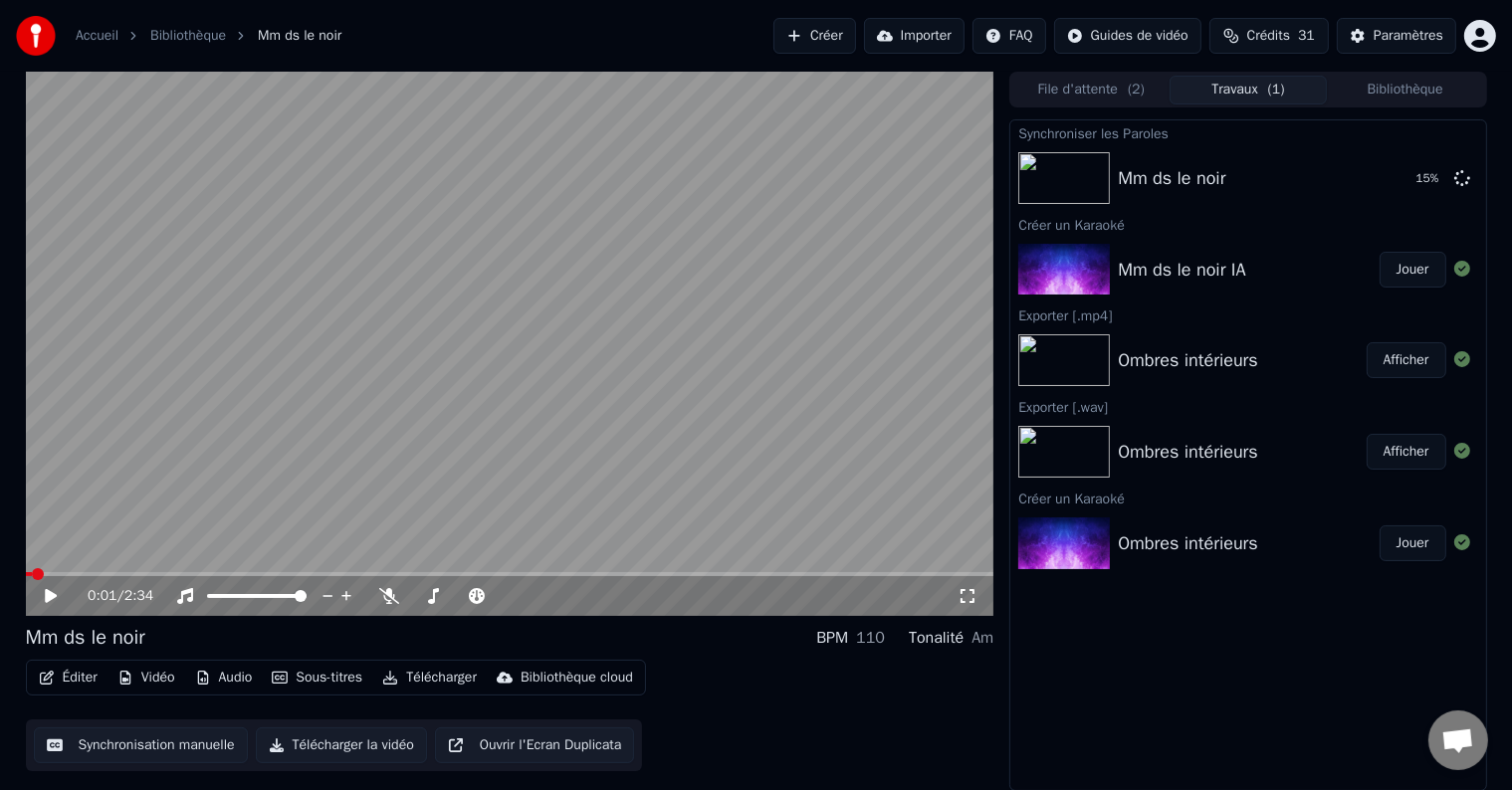 click at bounding box center (38, 574) 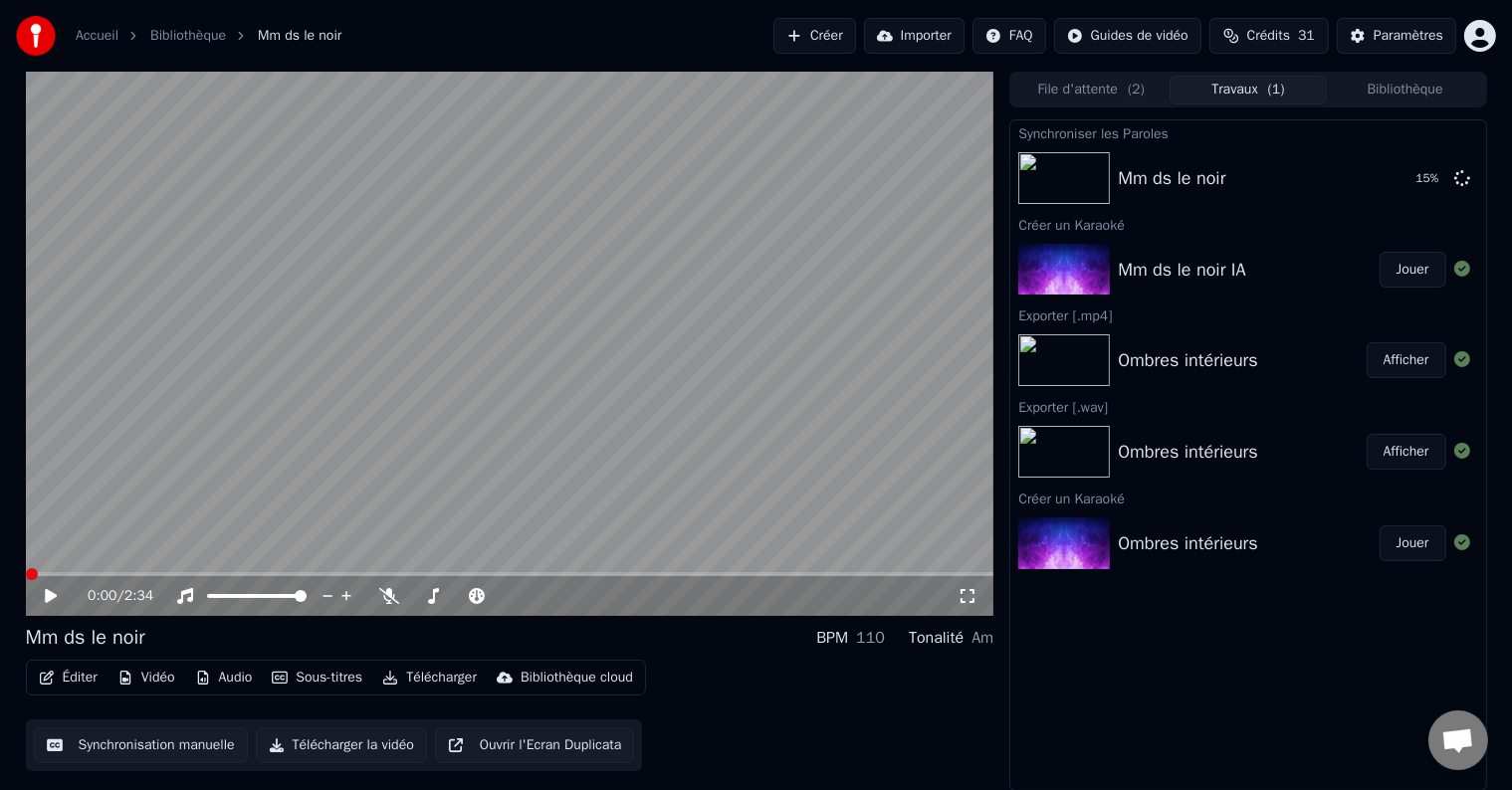 click 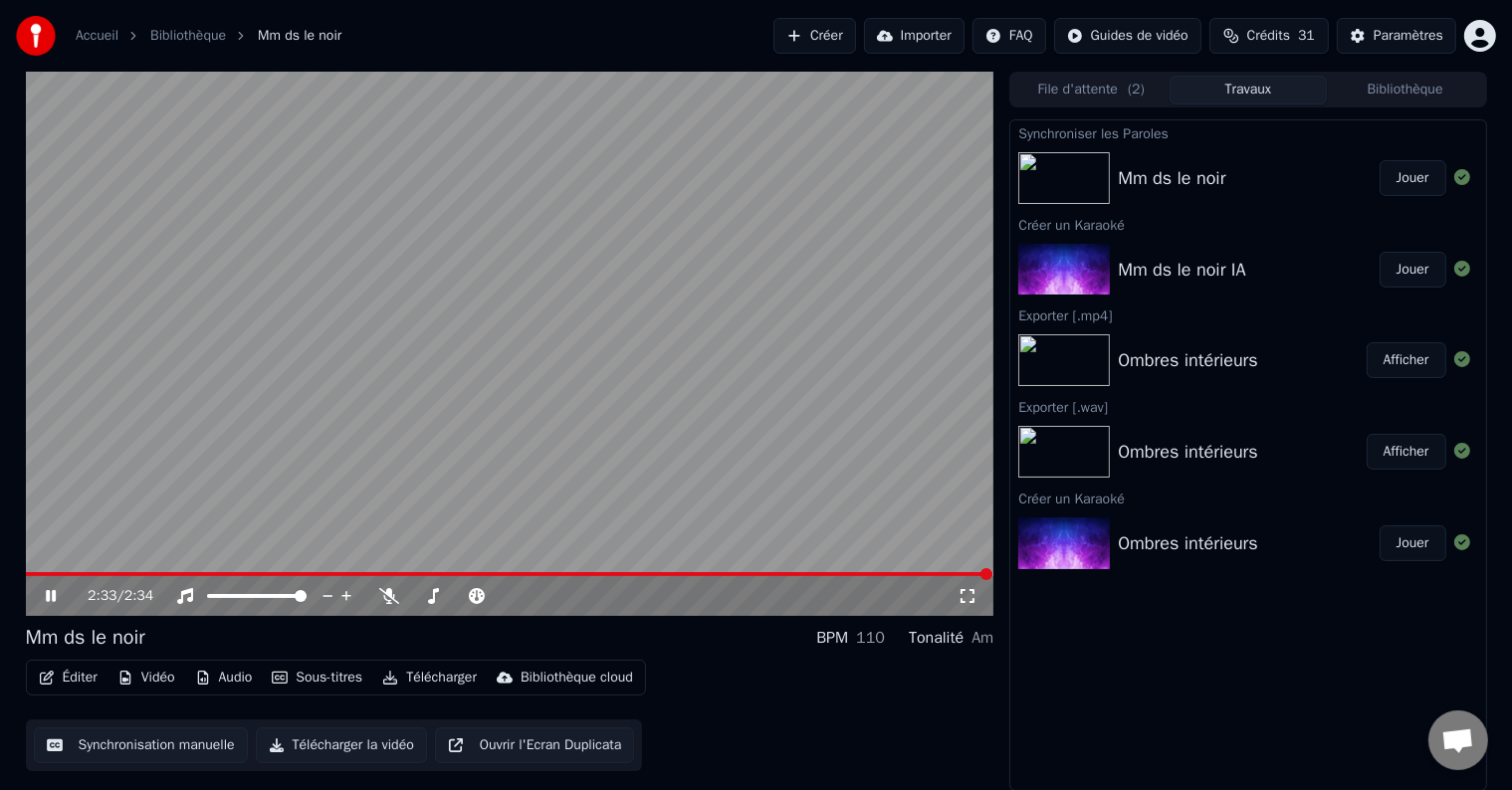 click on "Jouer" at bounding box center [1412, 178] 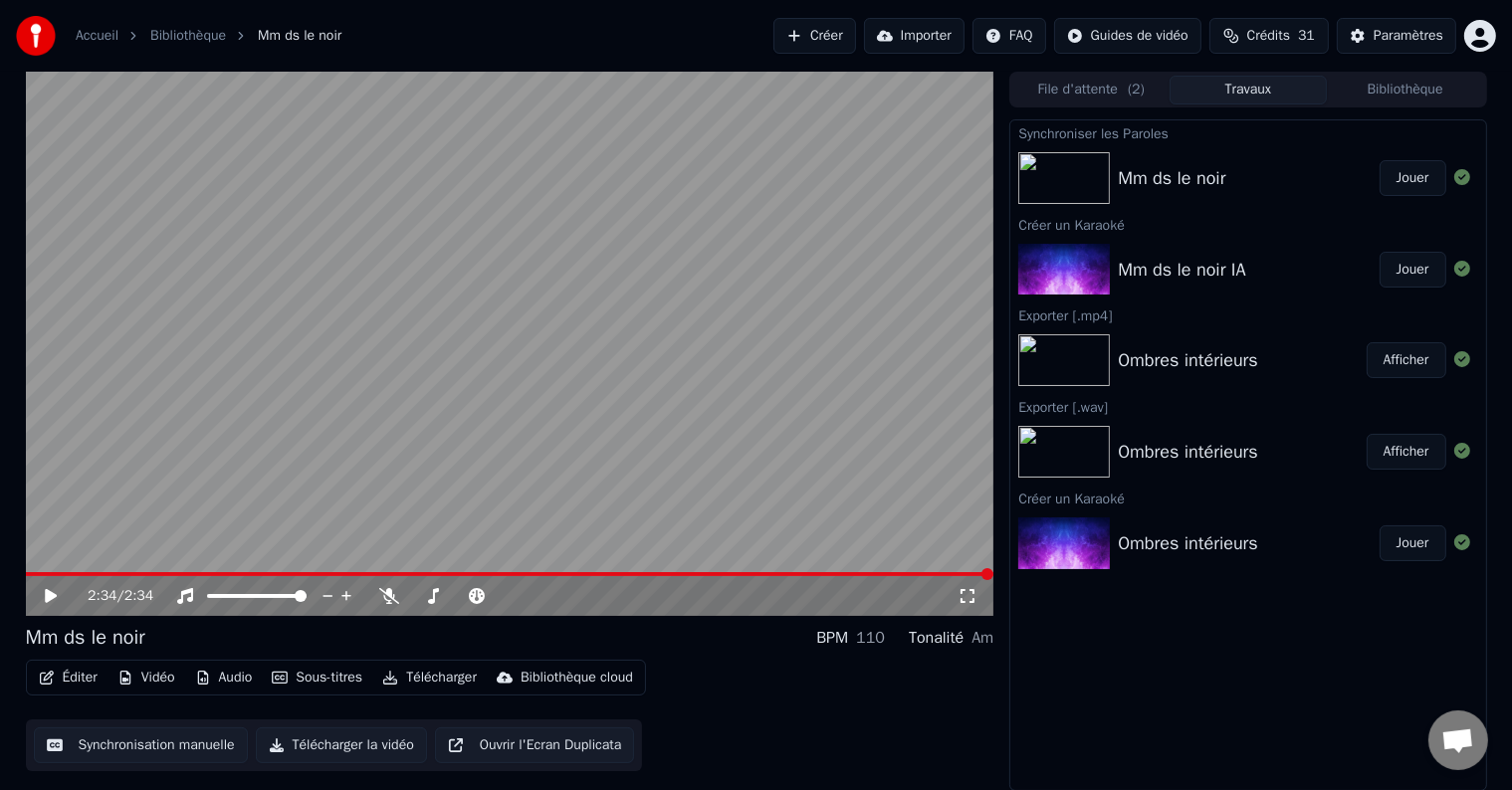 click on "Télécharger la vidéo" at bounding box center (341, 745) 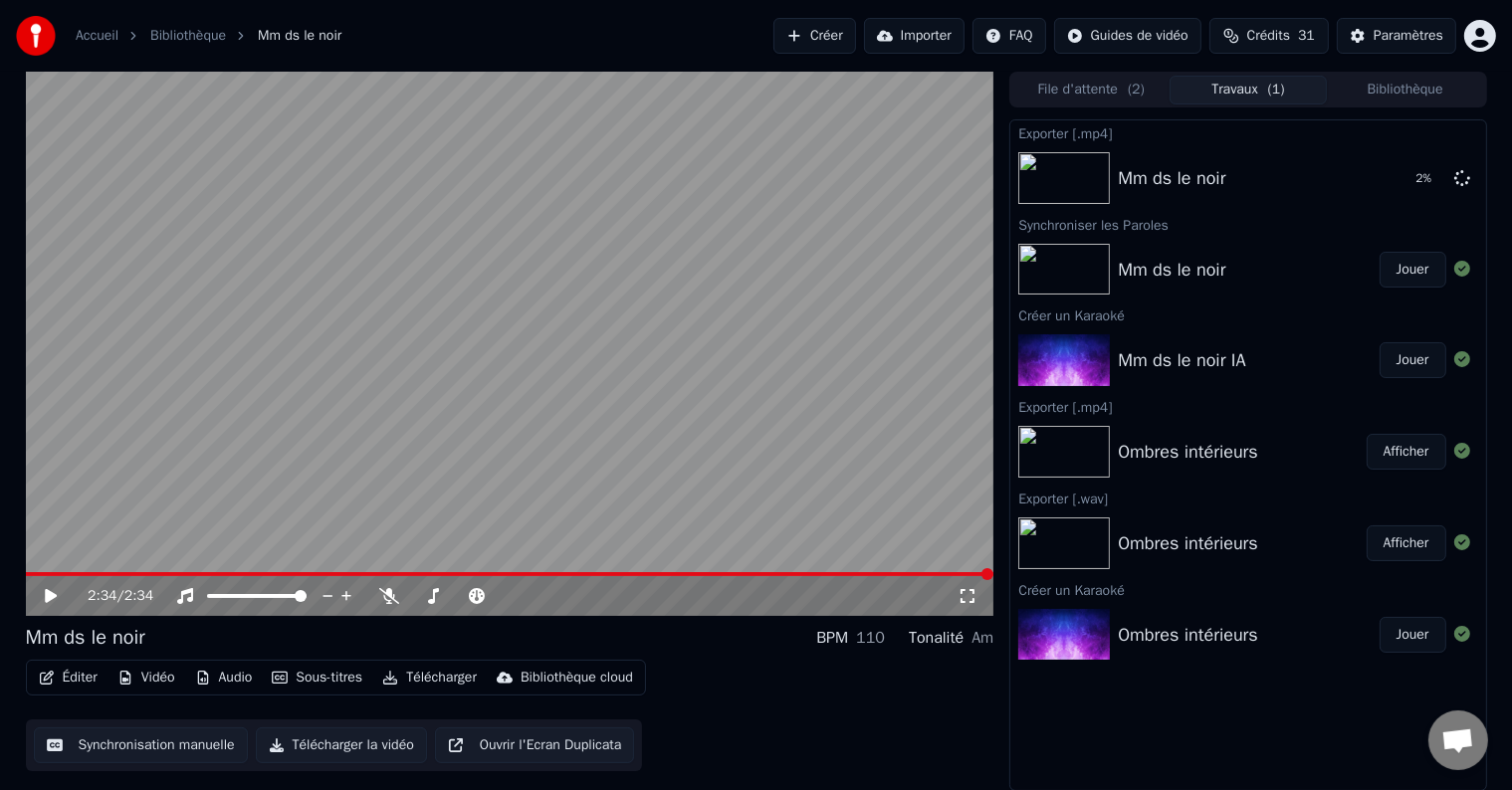 click on "Télécharger" at bounding box center [429, 678] 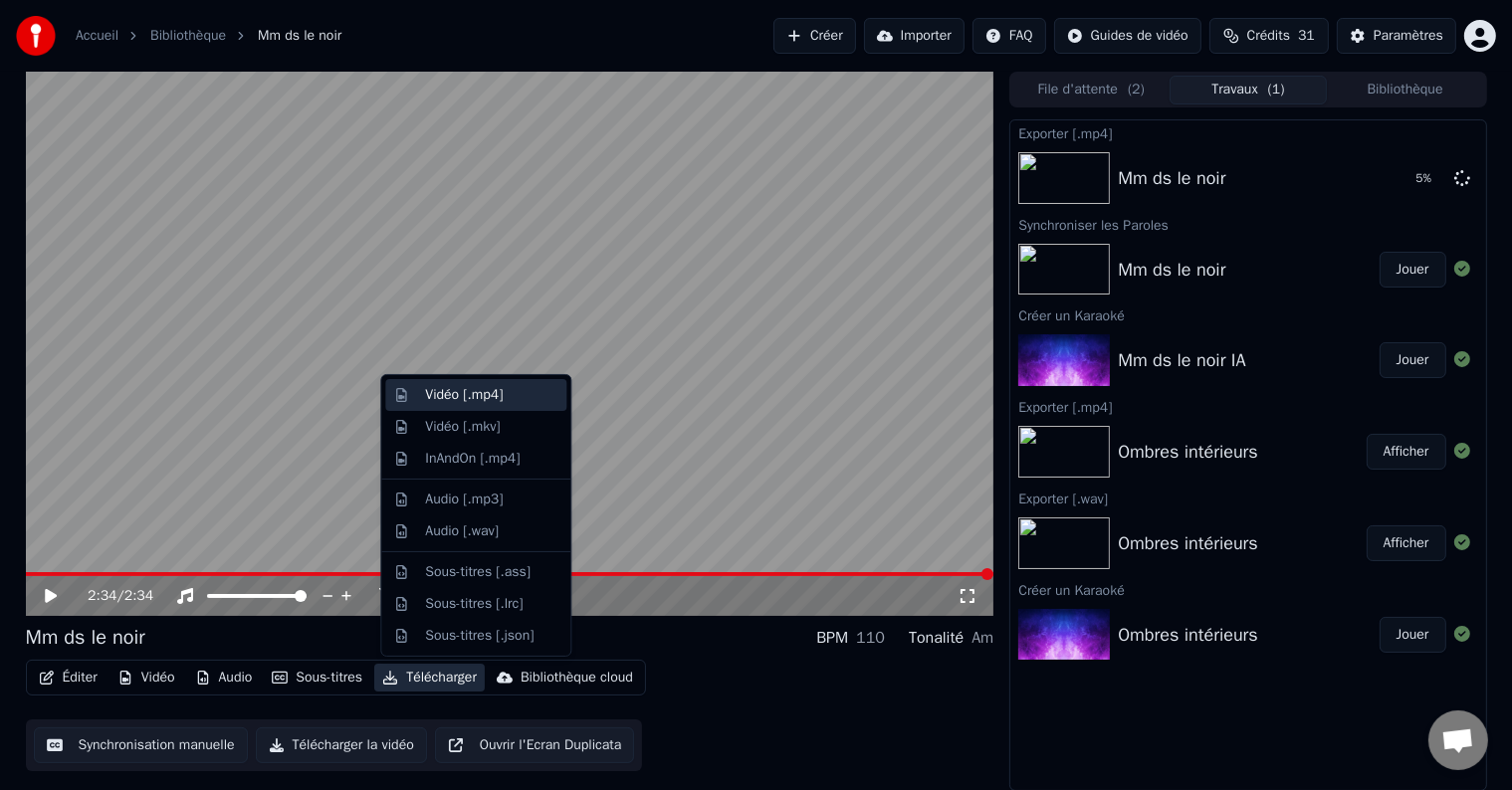 click on "Vidéo [.mp4]" at bounding box center (464, 395) 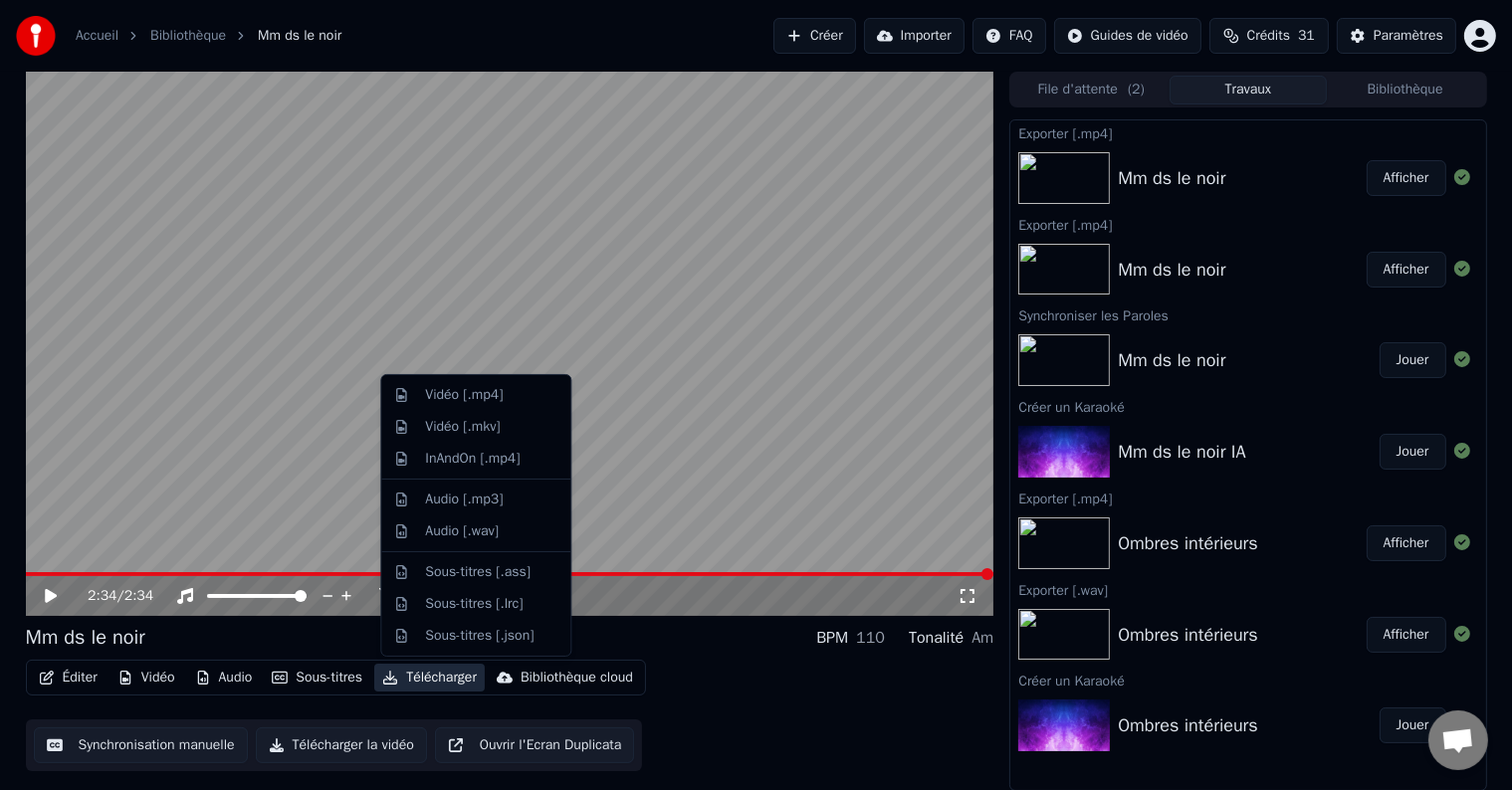click on "Télécharger" at bounding box center [429, 678] 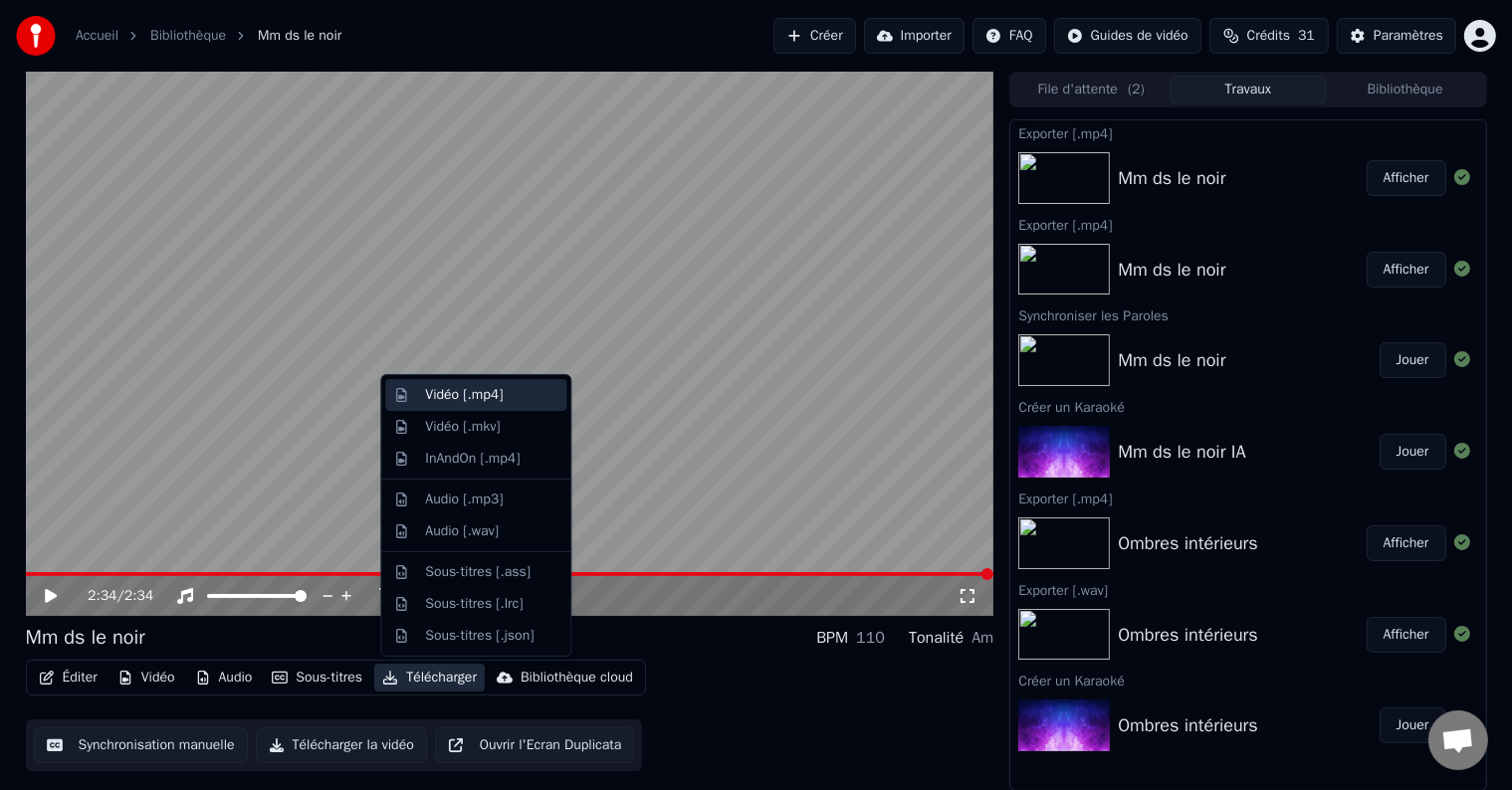 click on "Vidéo [.mp4]" at bounding box center [464, 395] 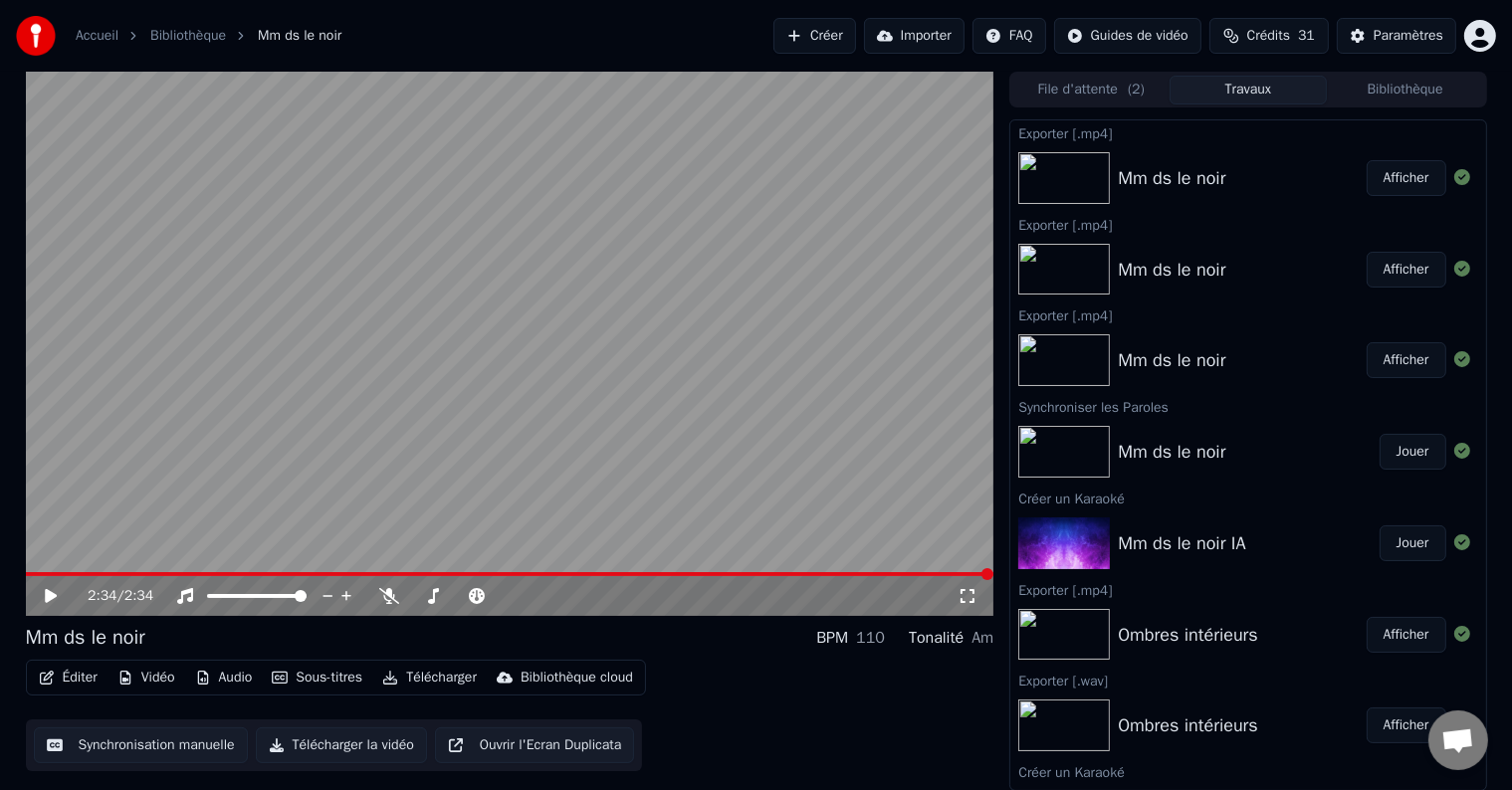 click at bounding box center (510, 343) 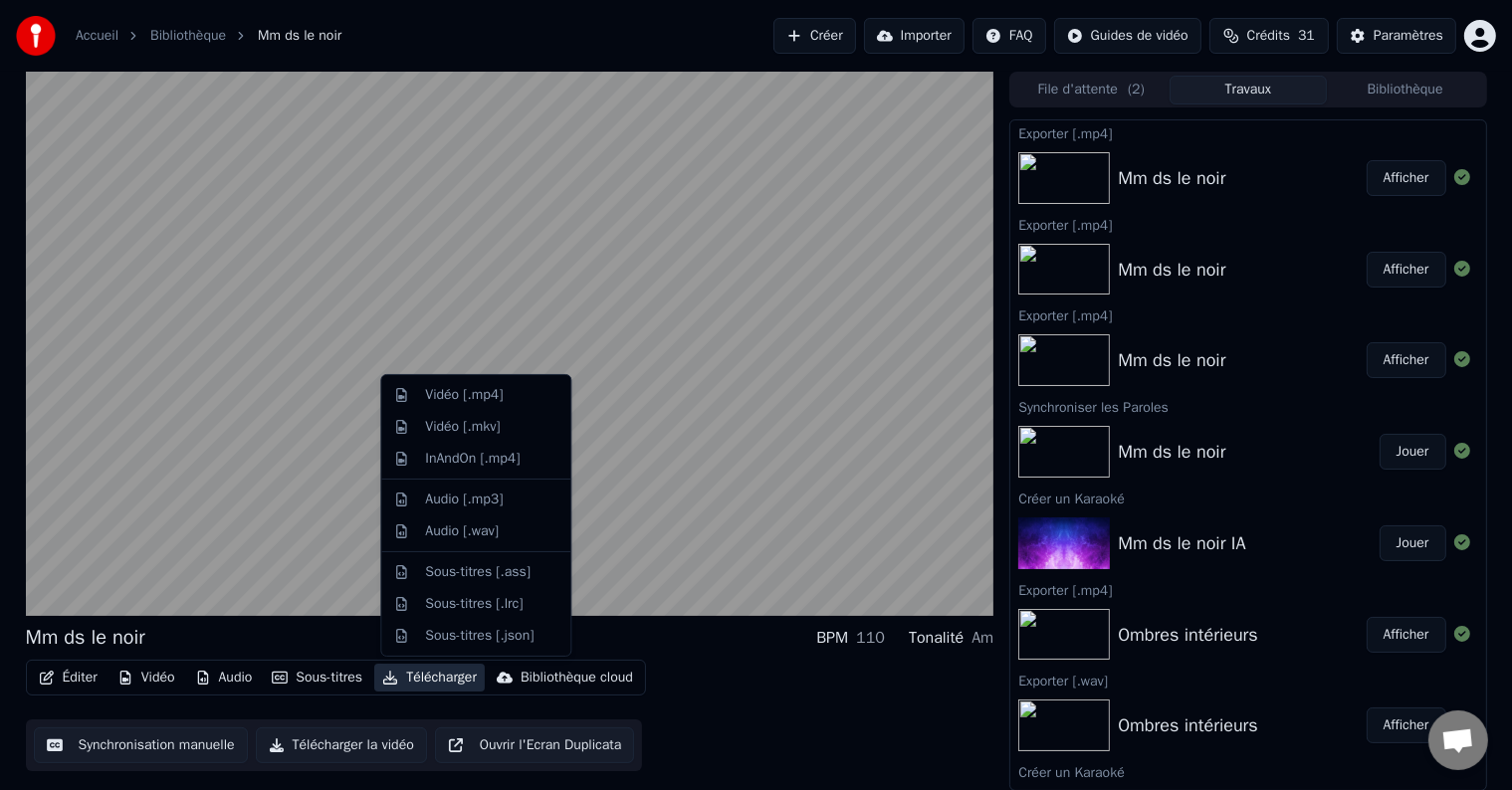 click on "Télécharger" at bounding box center [429, 678] 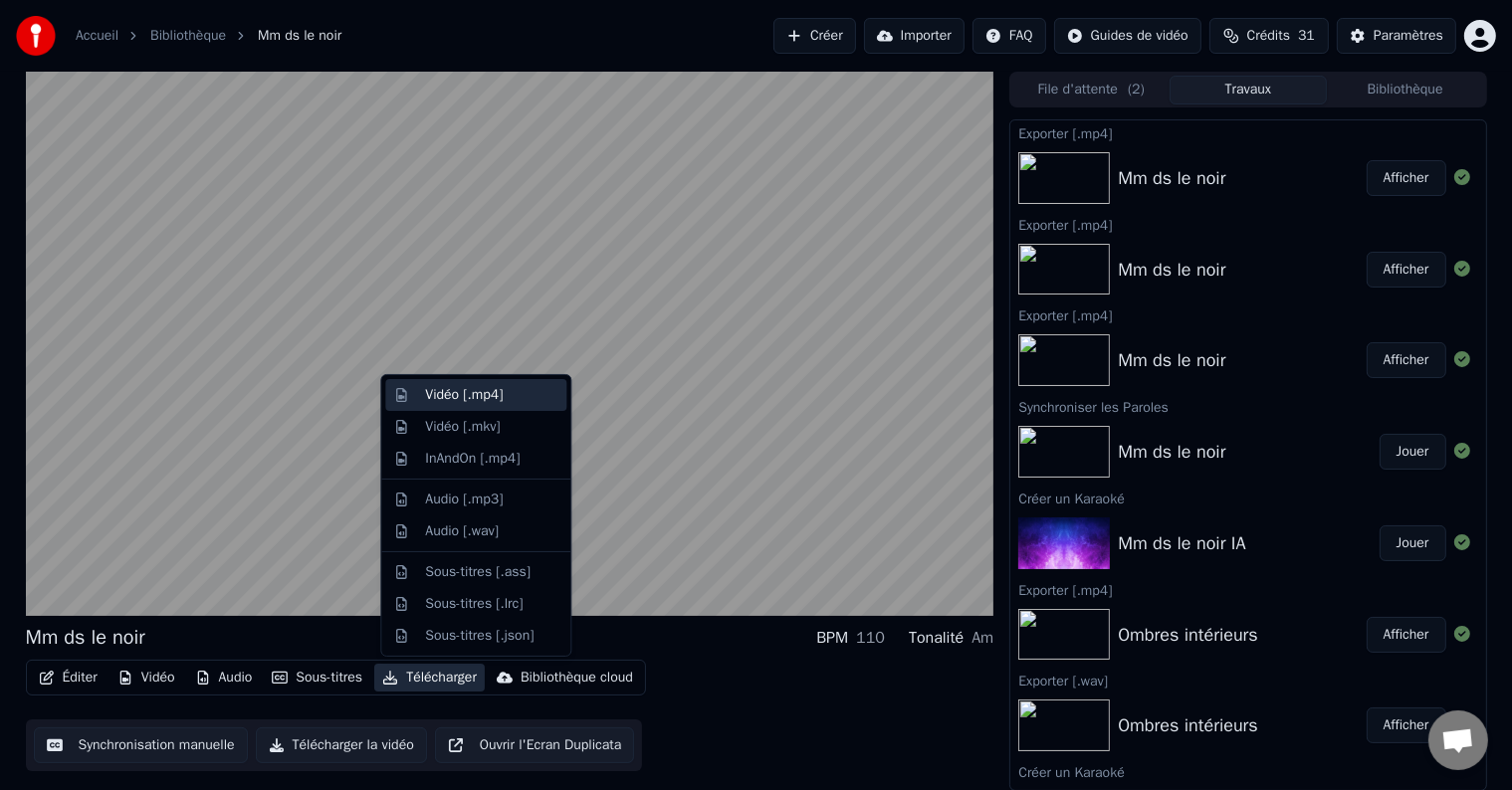 click on "Vidéo [.mp4]" at bounding box center [464, 395] 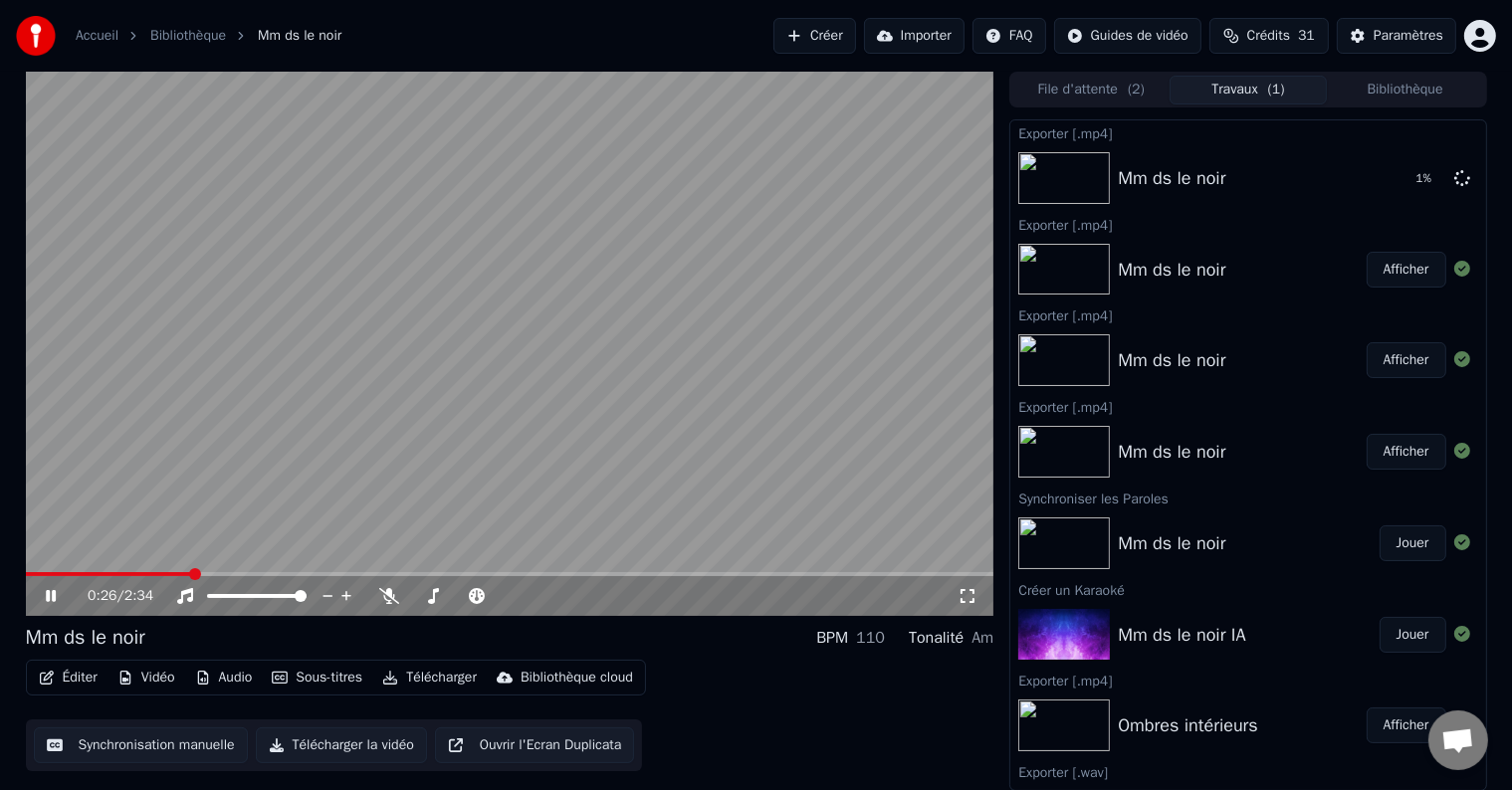click on "File d'attente ( 2 )" at bounding box center (1091, 90) 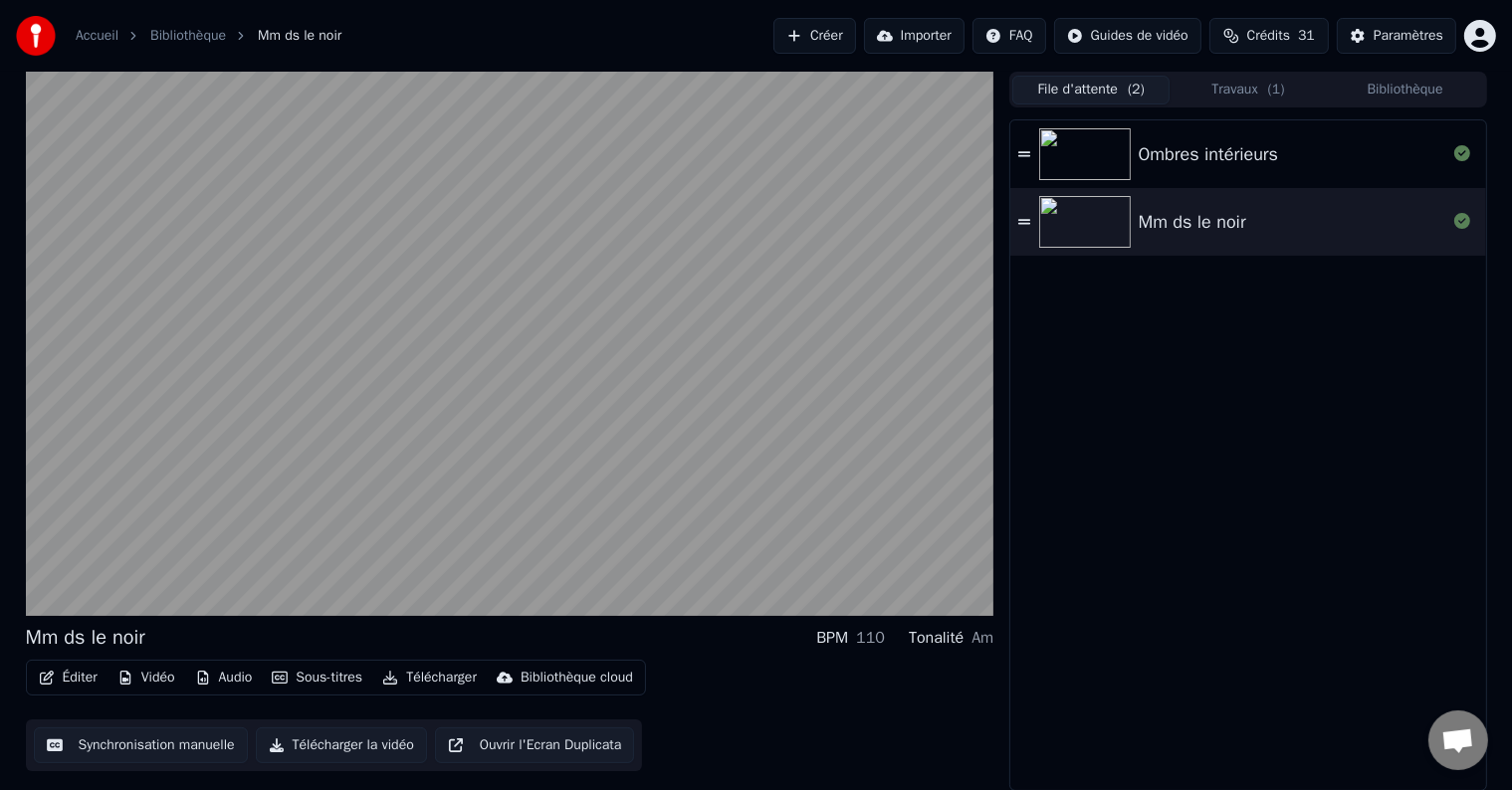 click 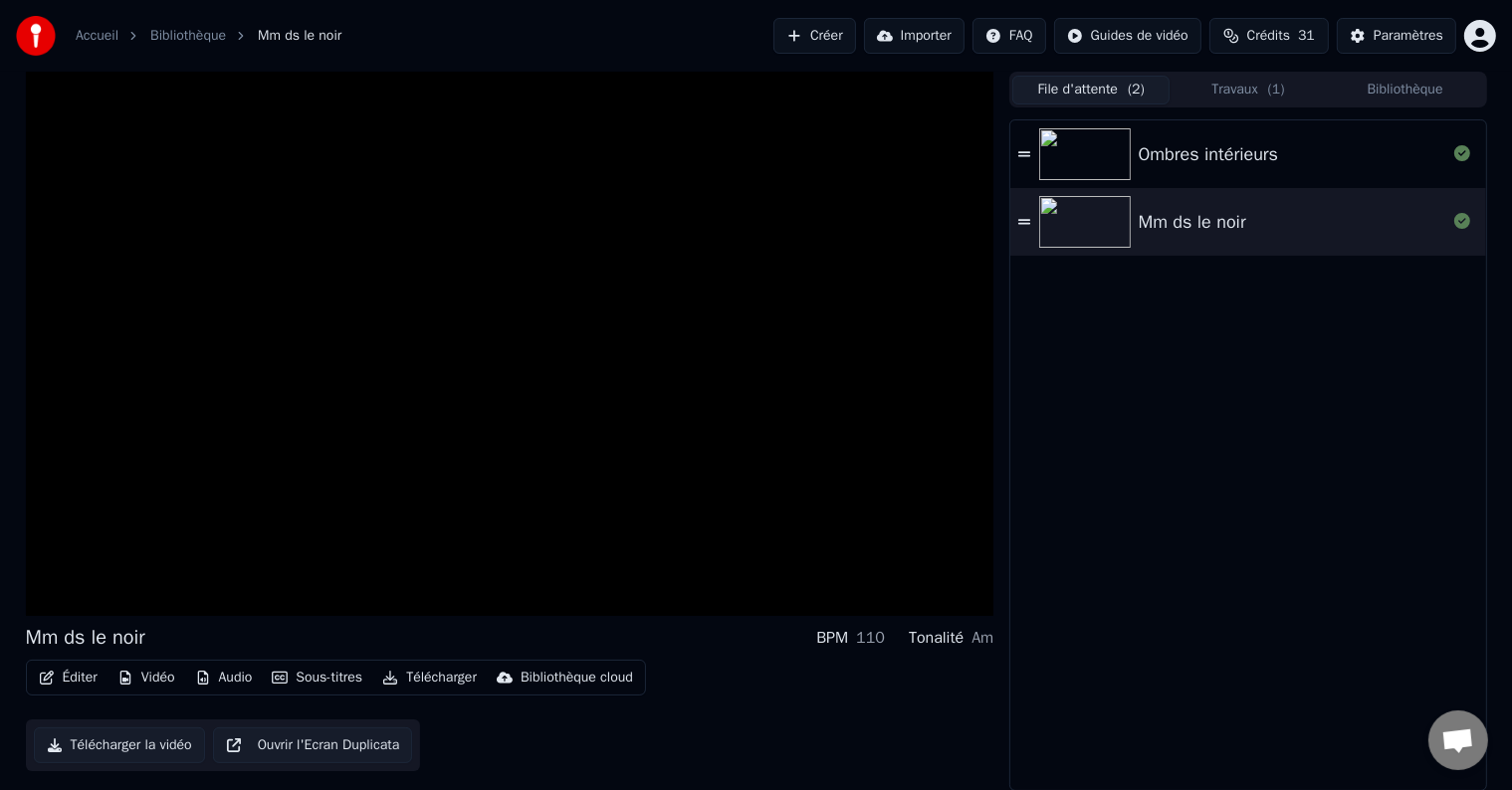 click 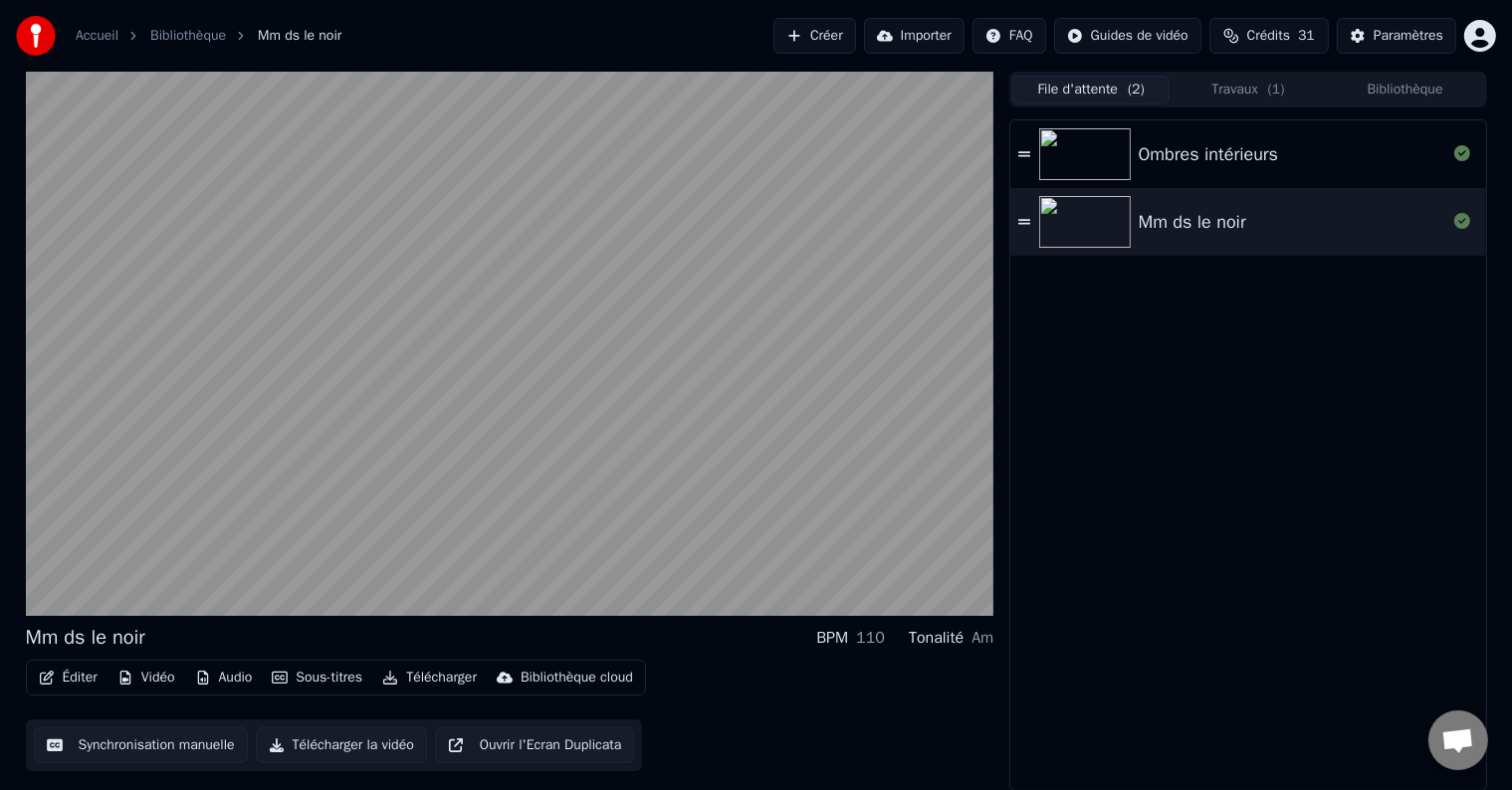 click on "File d'attente ( 2 ) Travaux ( 1 ) Bibliothèque" at bounding box center (1247, 90) 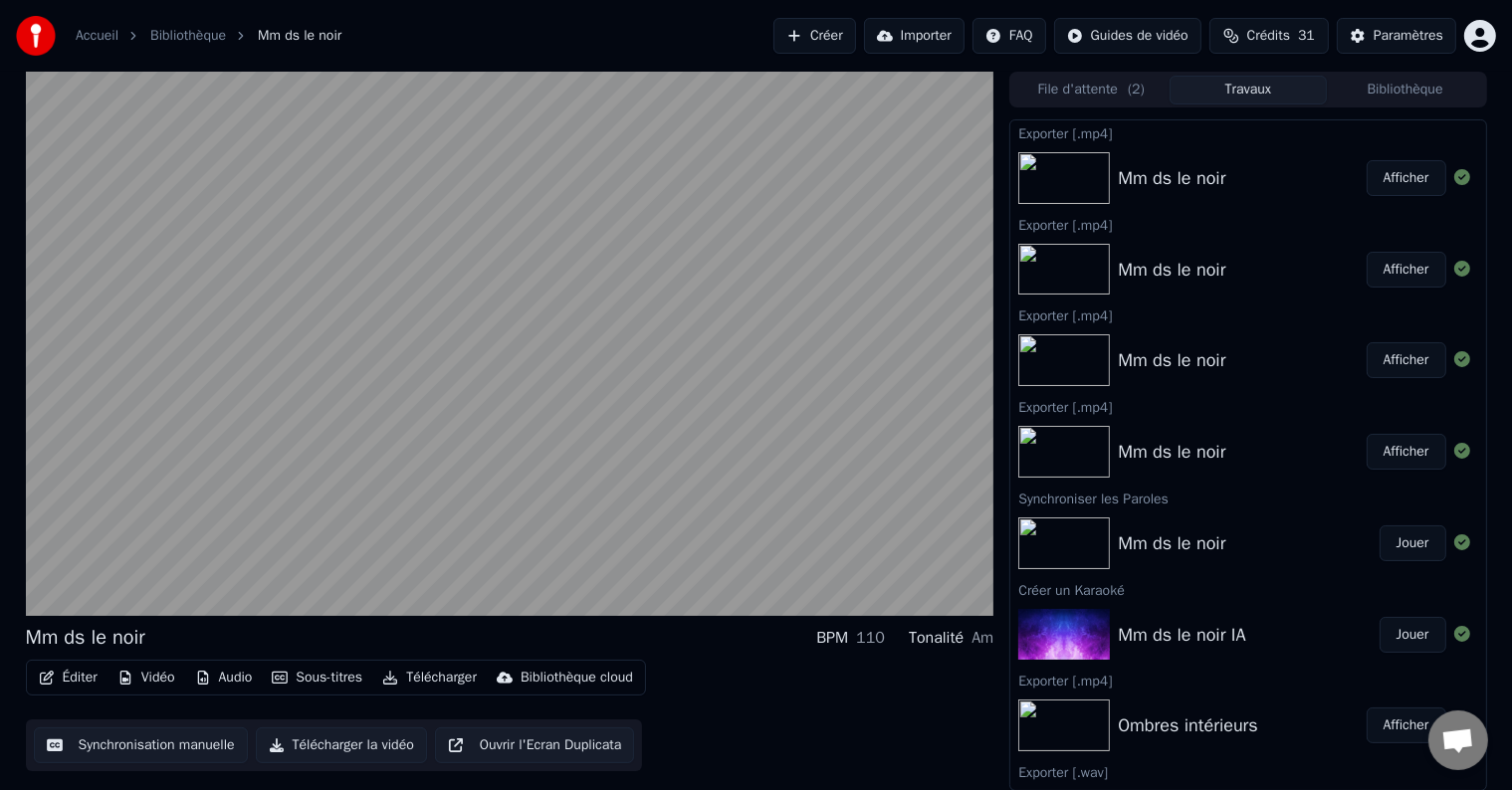 click at bounding box center (1064, 178) 